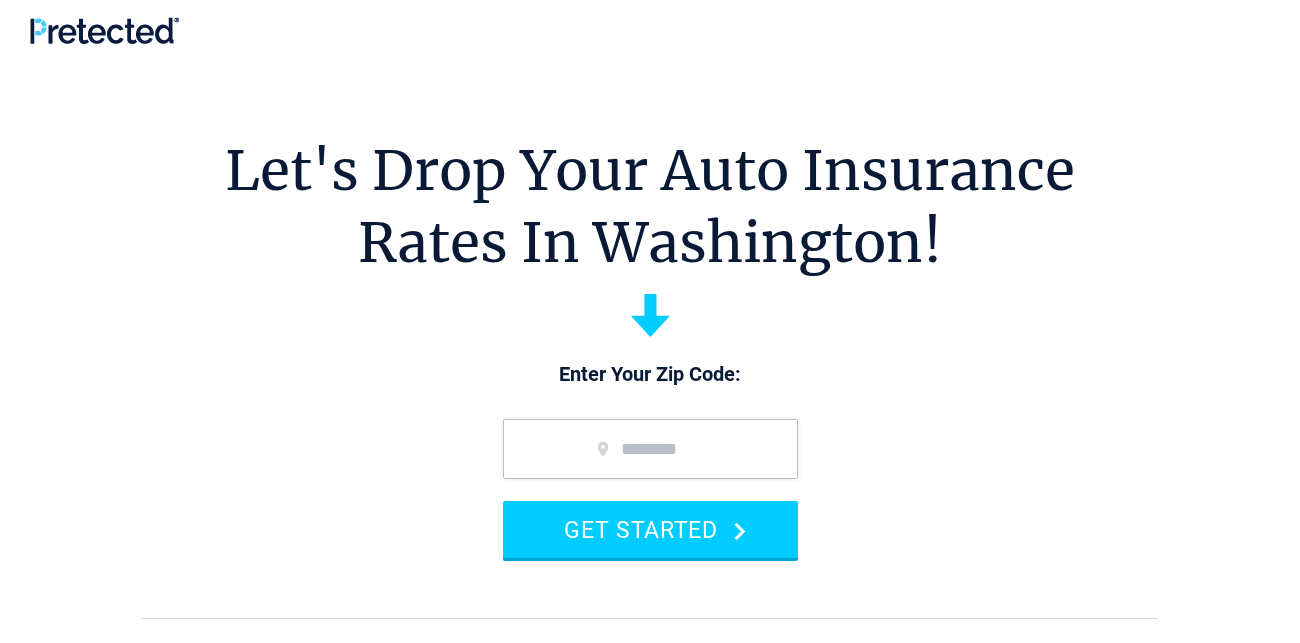 scroll, scrollTop: 0, scrollLeft: 0, axis: both 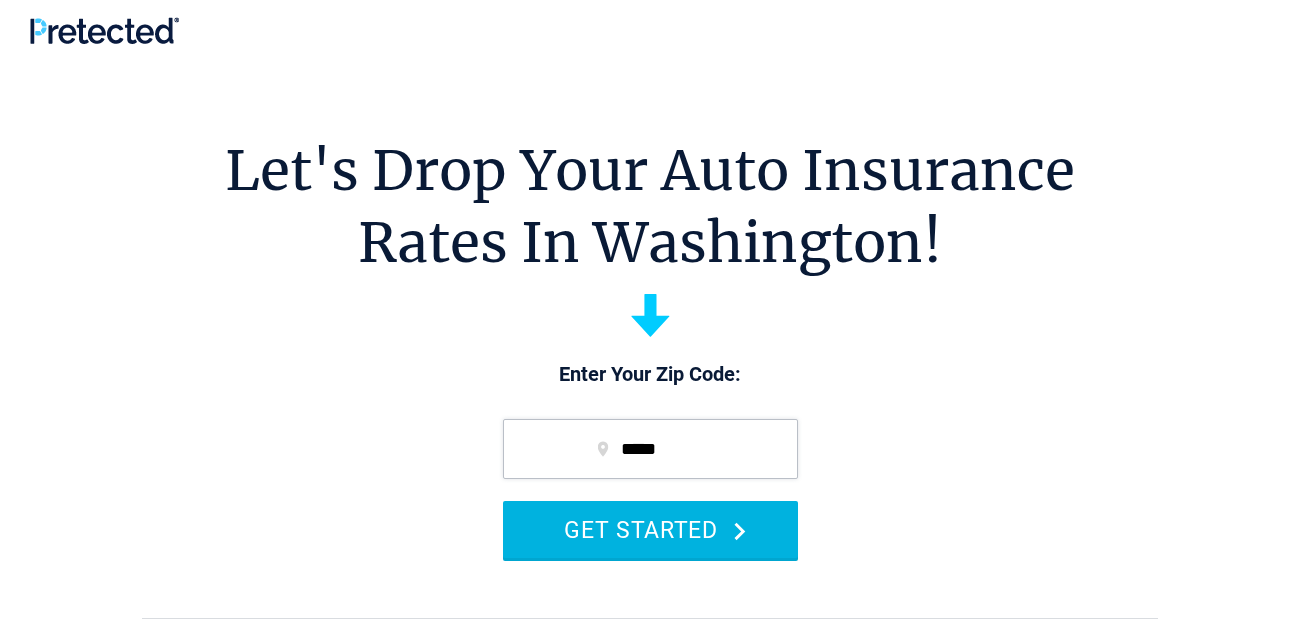 type on "*****" 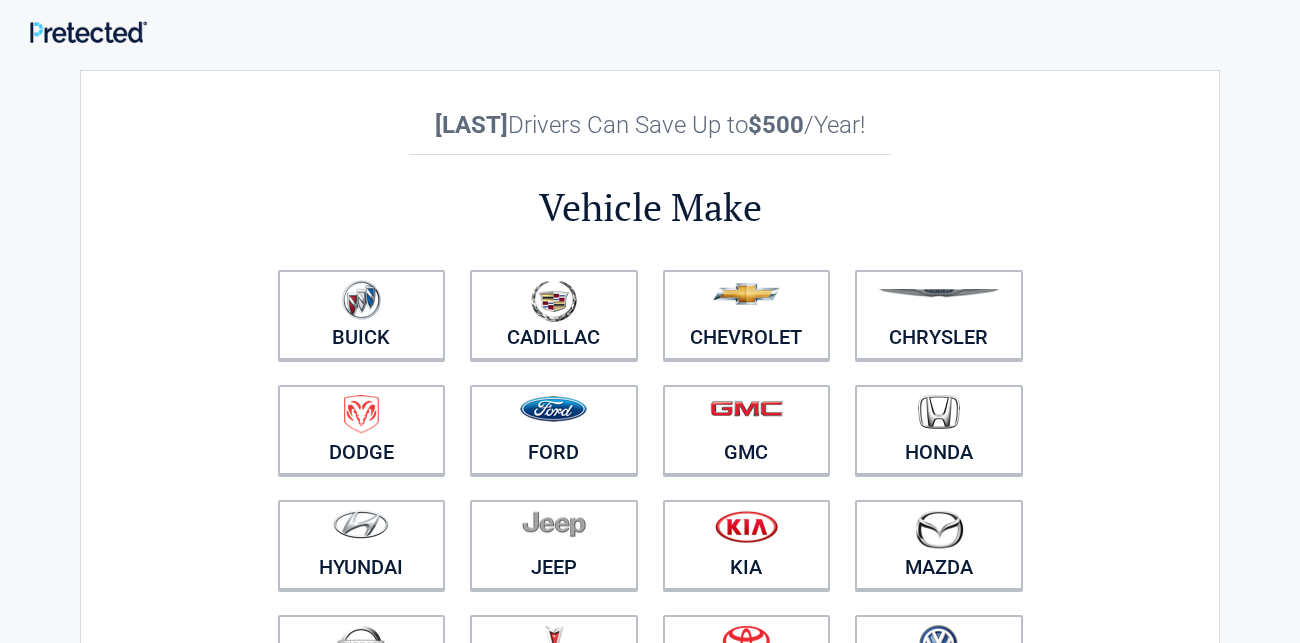 scroll, scrollTop: 0, scrollLeft: 0, axis: both 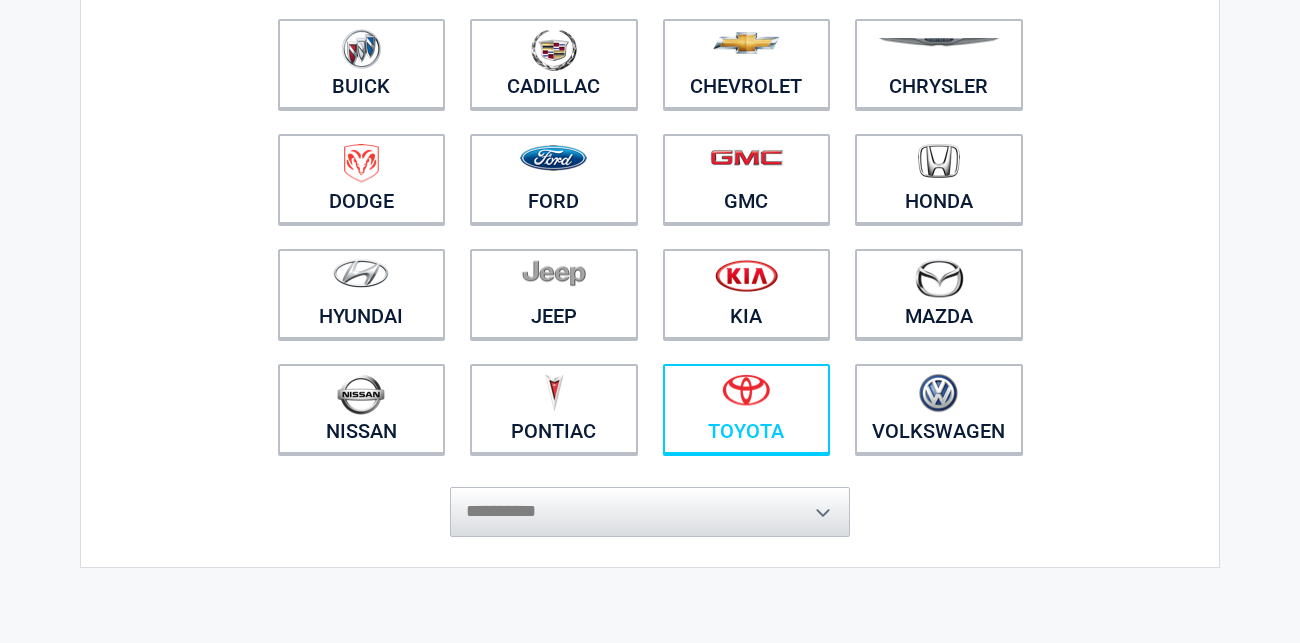click at bounding box center (747, 396) 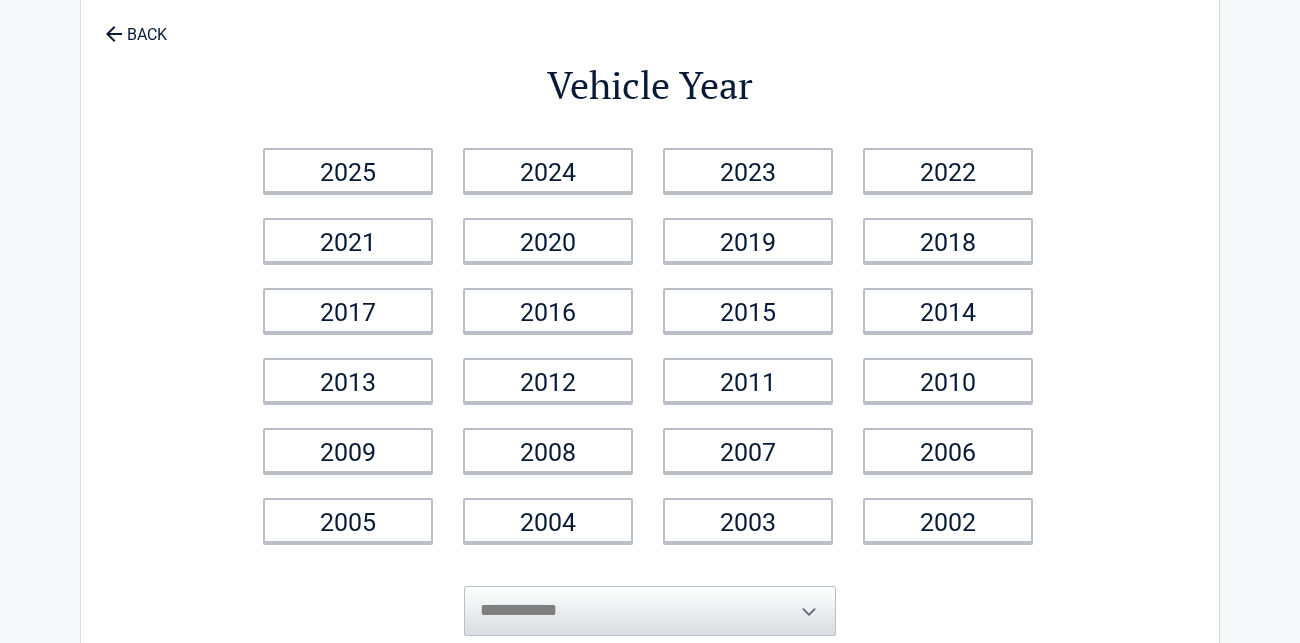 scroll, scrollTop: 0, scrollLeft: 0, axis: both 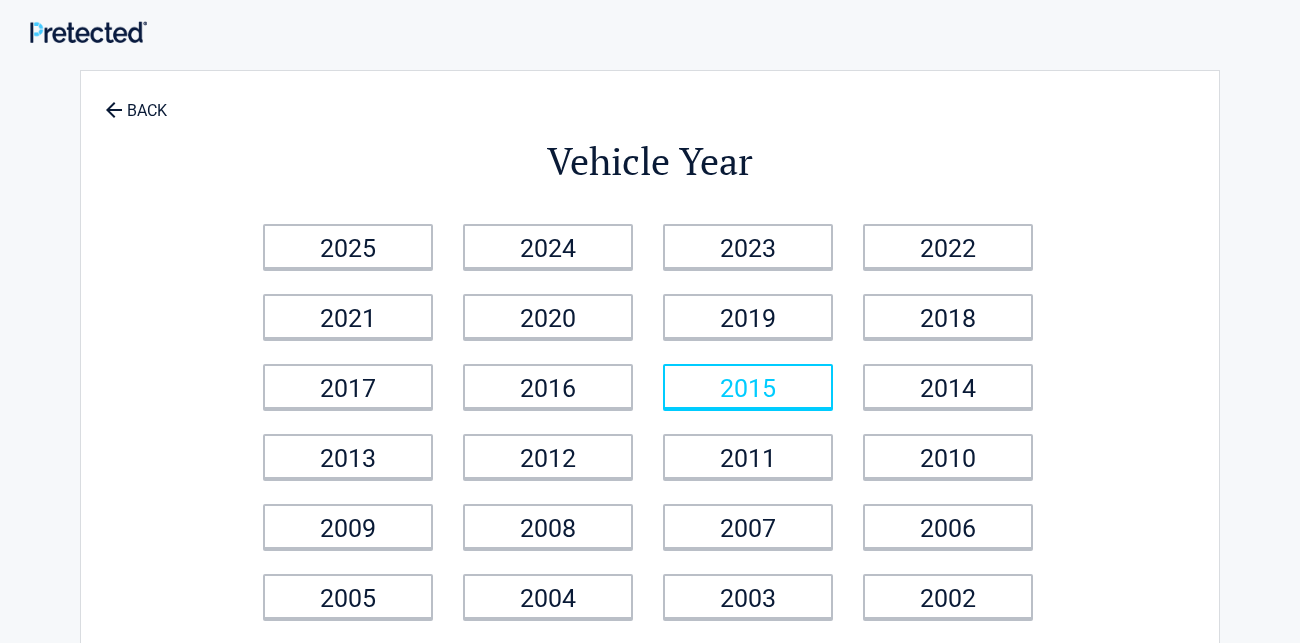 click on "2015" at bounding box center (748, 386) 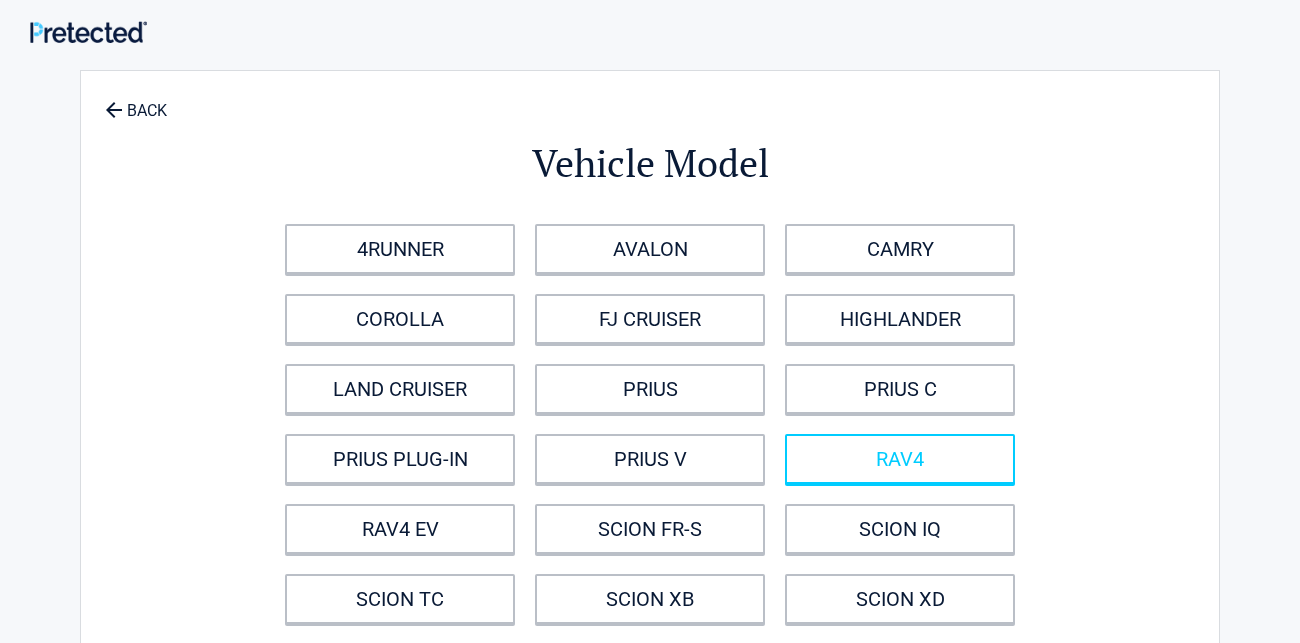 click on "RAV4" at bounding box center (900, 459) 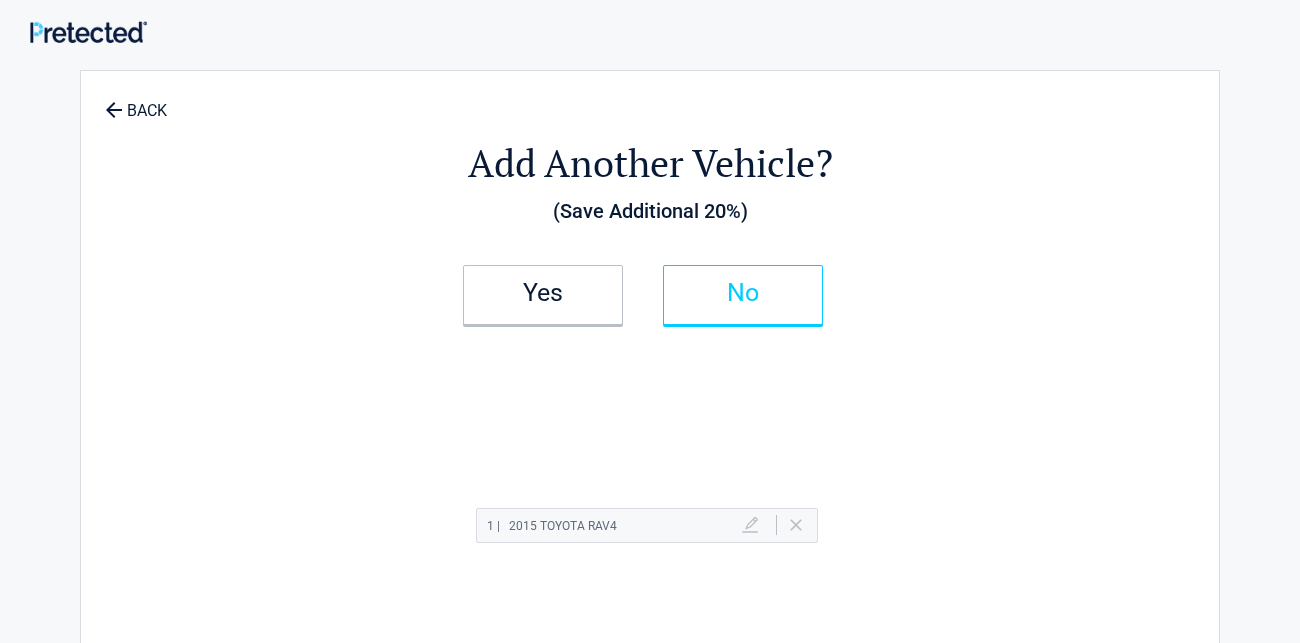 click on "No" at bounding box center (743, 295) 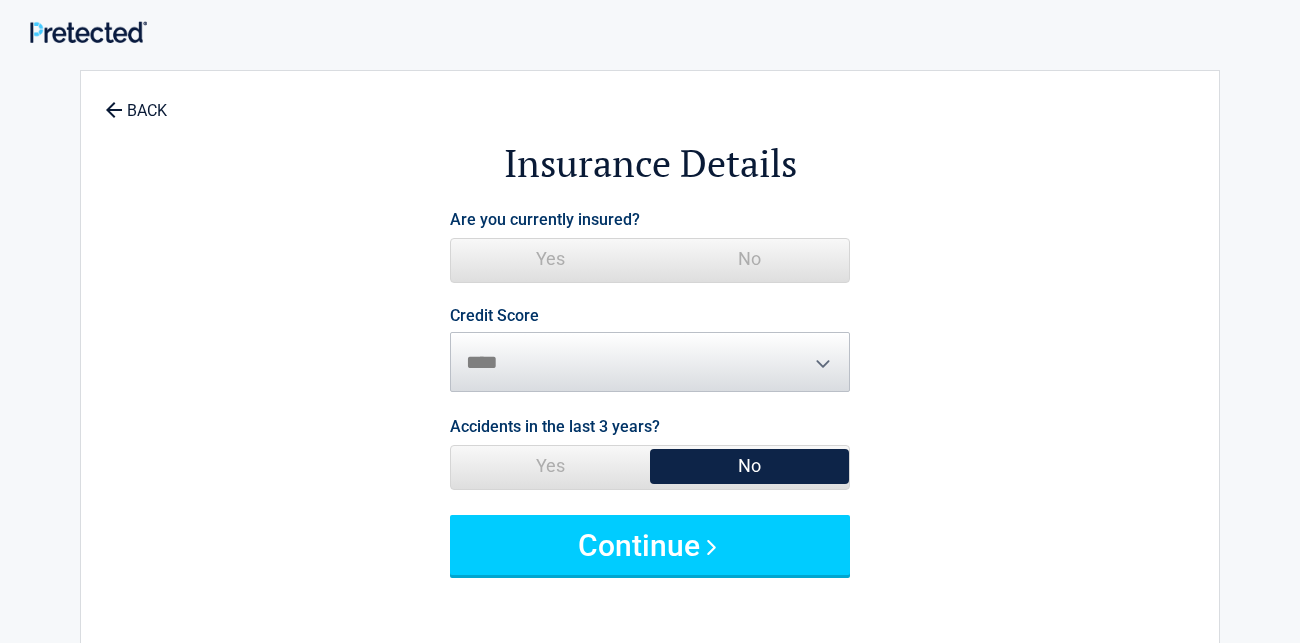 click on "No" at bounding box center (749, 259) 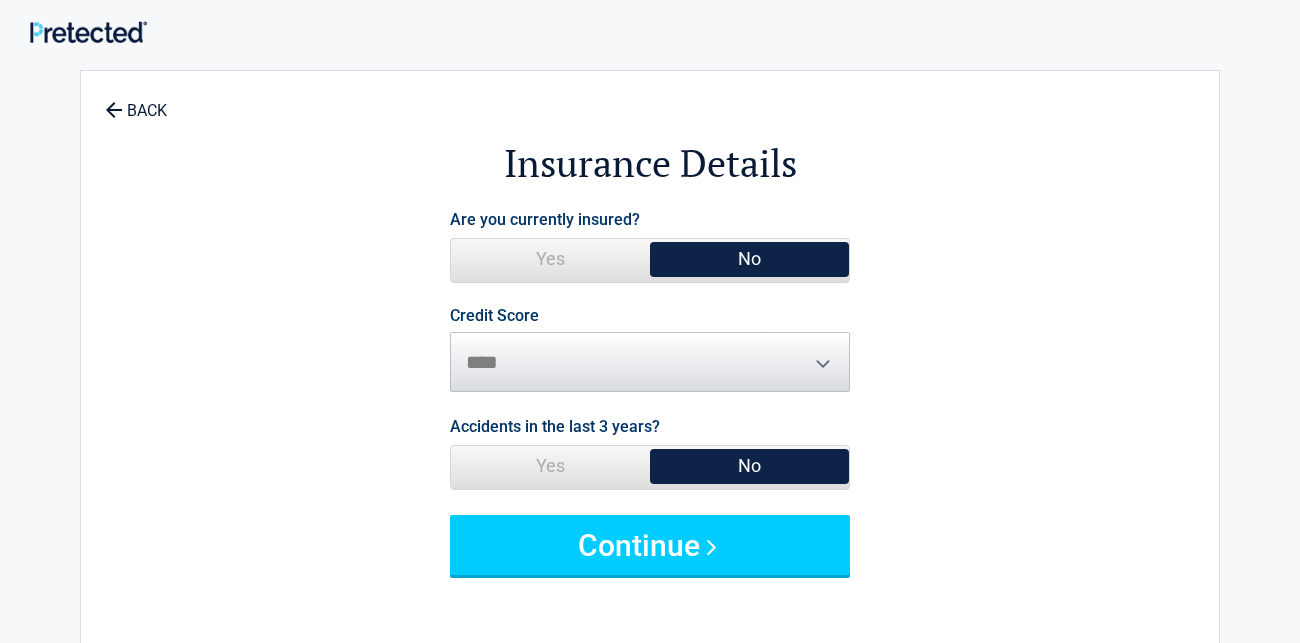 click on "Yes" at bounding box center (550, 259) 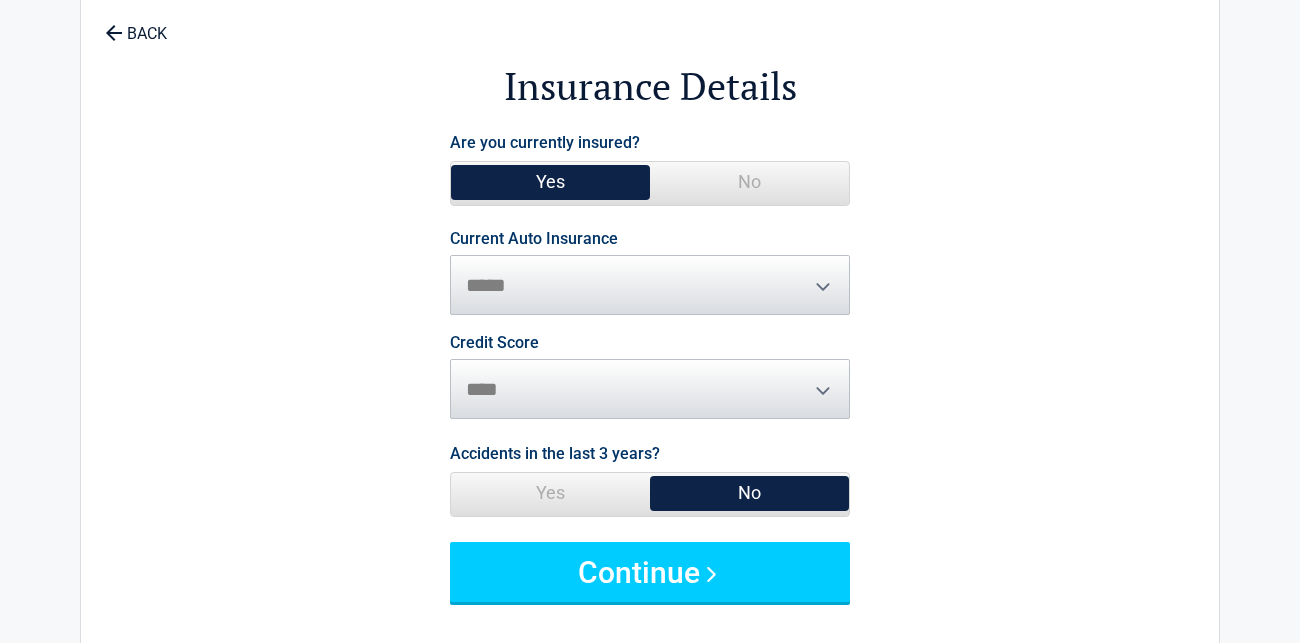 scroll, scrollTop: 74, scrollLeft: 0, axis: vertical 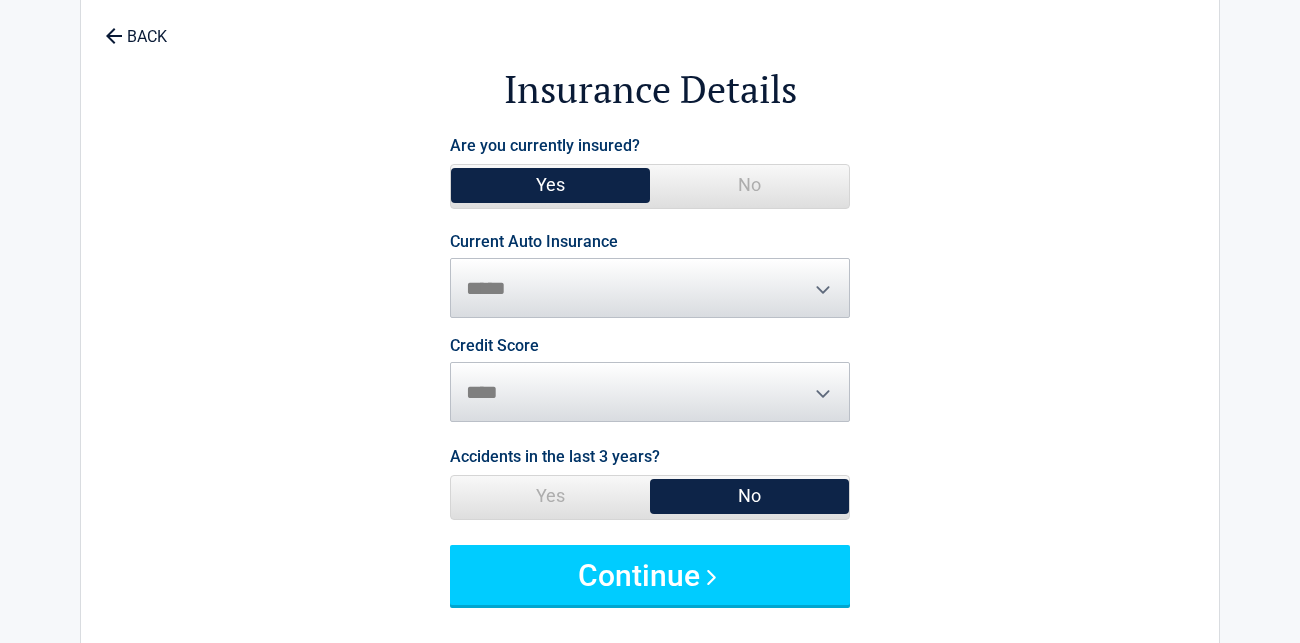 click on "No" at bounding box center (749, 185) 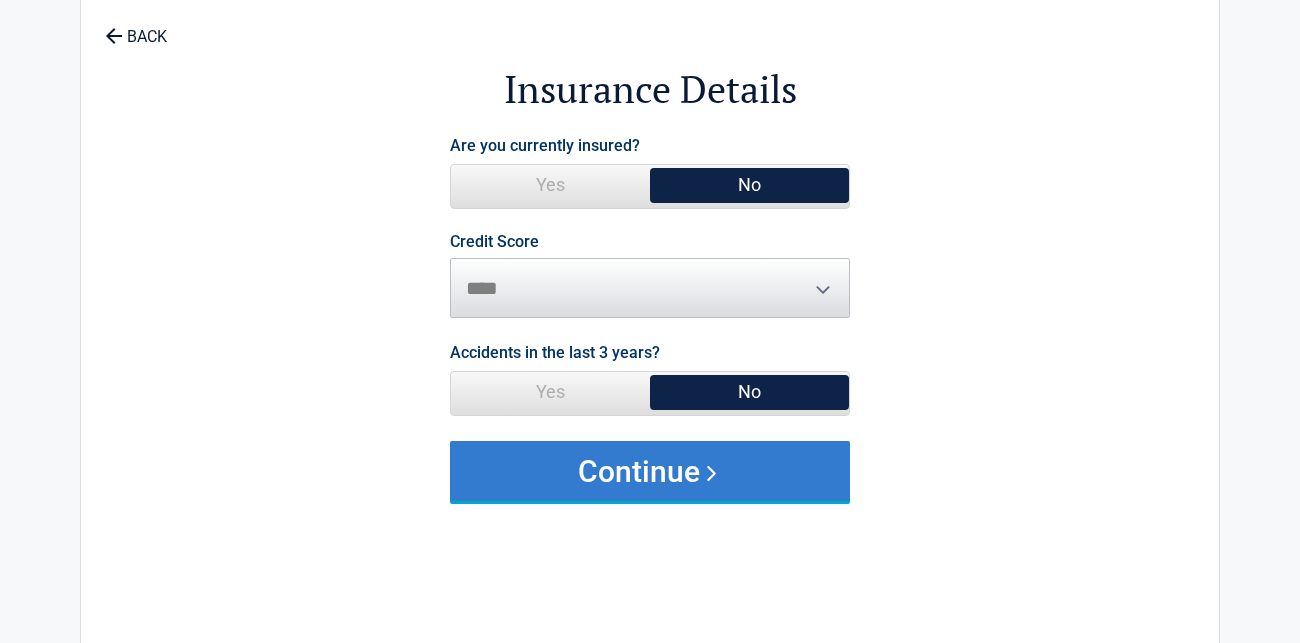 click on "Continue" at bounding box center [650, 471] 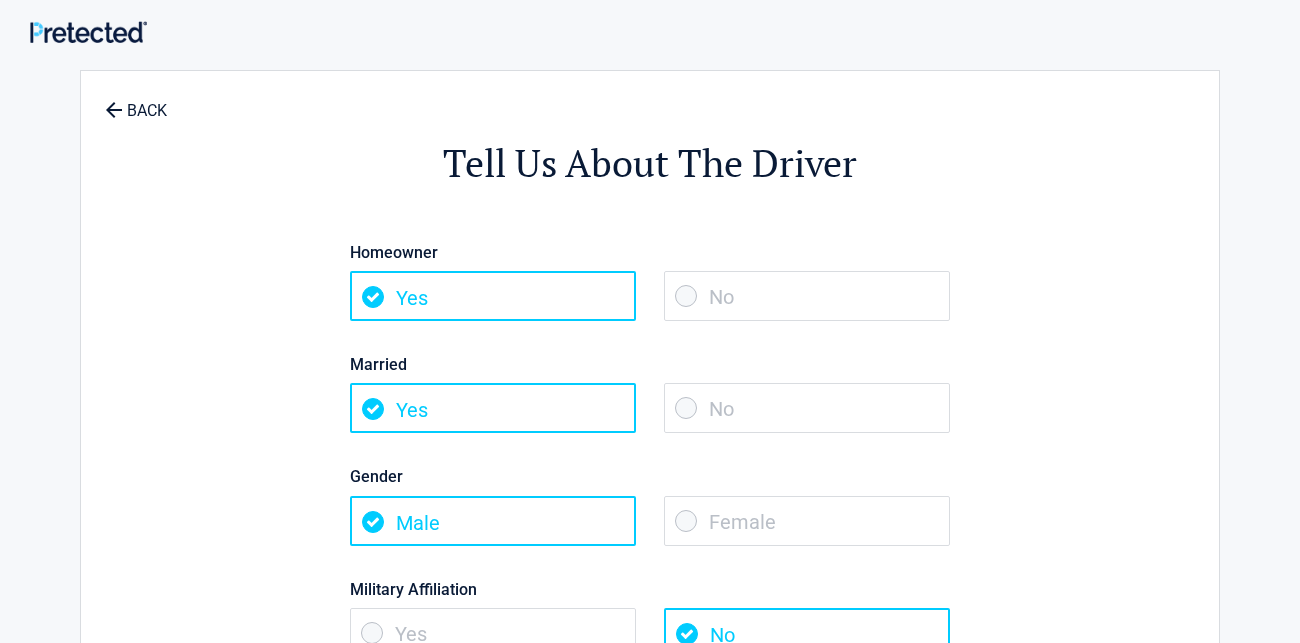 scroll, scrollTop: 0, scrollLeft: 0, axis: both 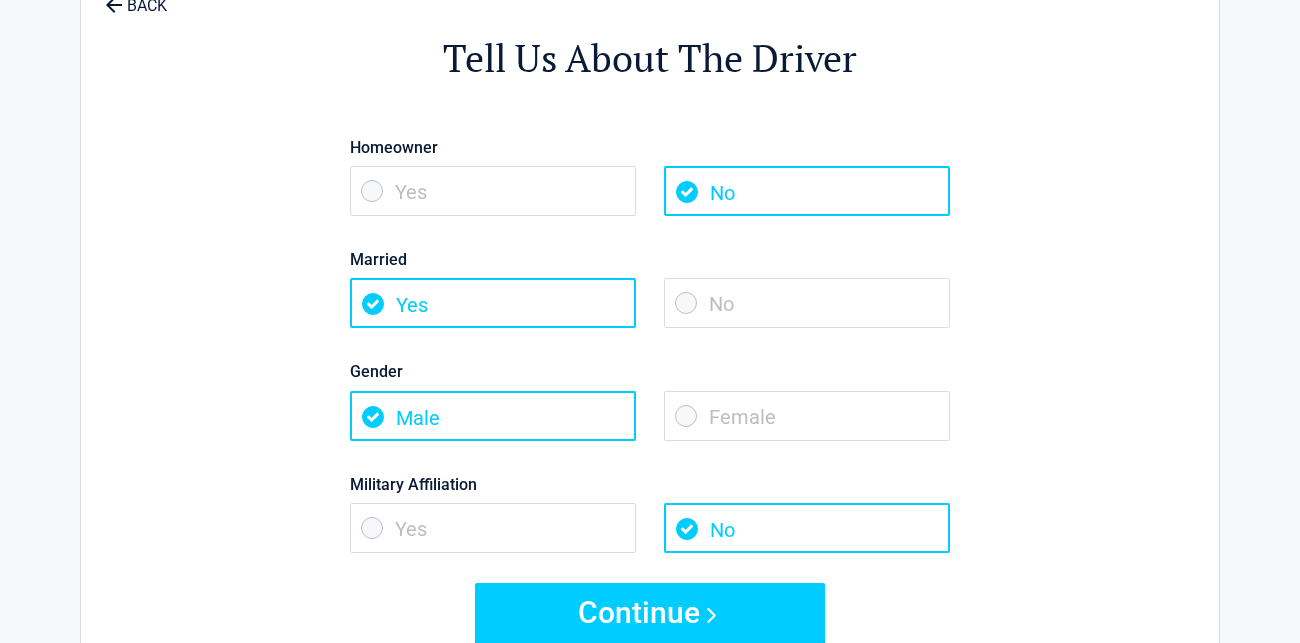 click on "No" at bounding box center (807, 303) 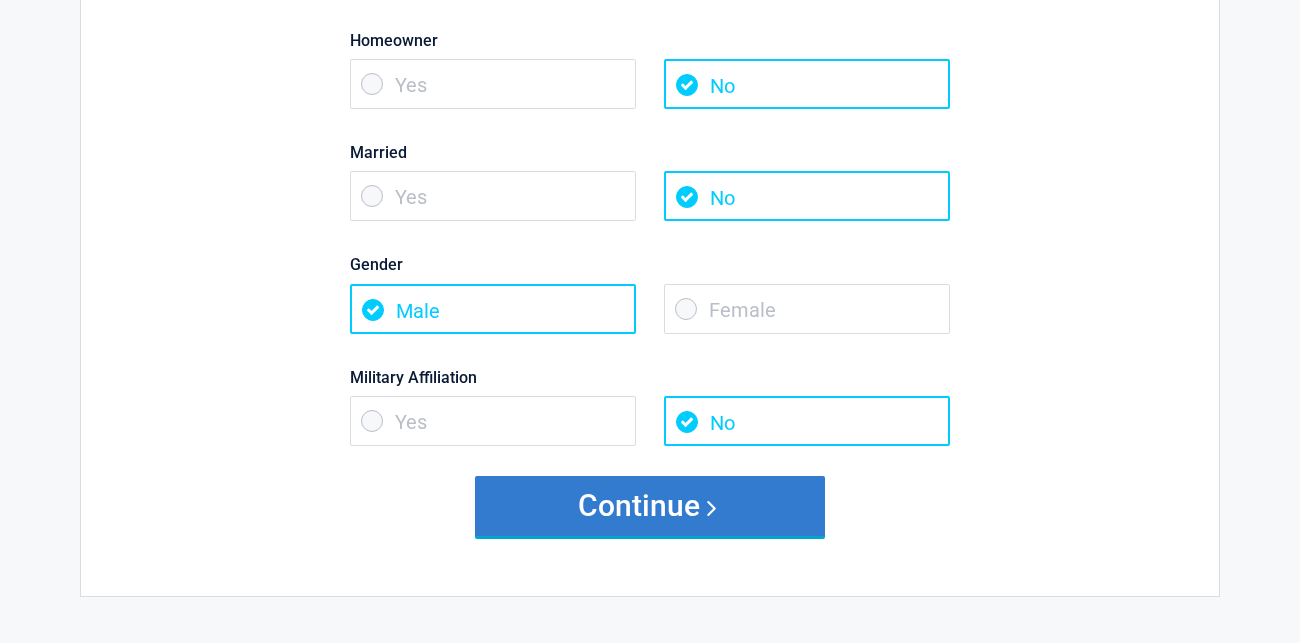 scroll, scrollTop: 216, scrollLeft: 0, axis: vertical 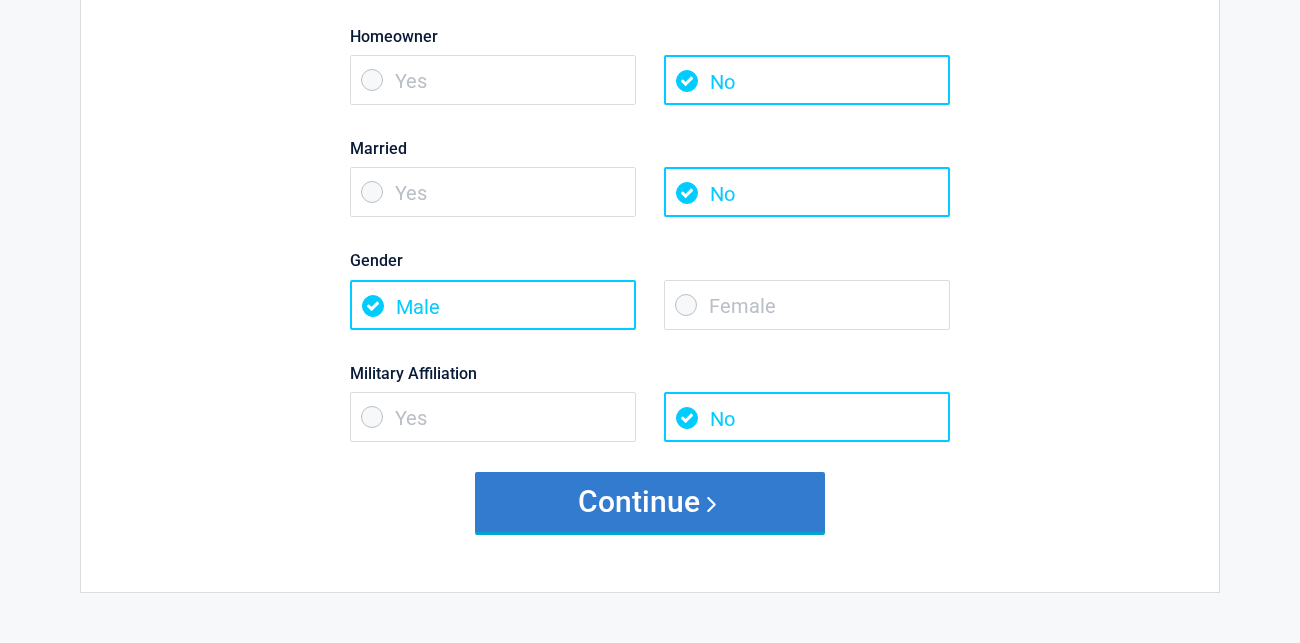 click on "Continue" at bounding box center [650, 502] 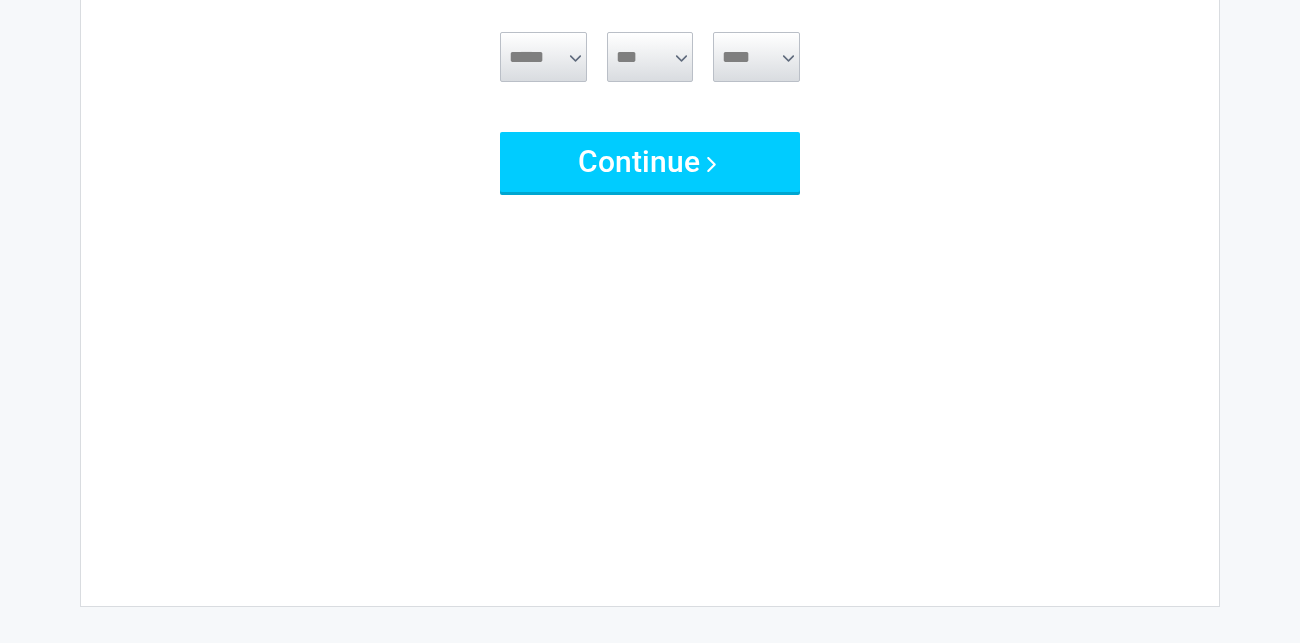 scroll, scrollTop: 0, scrollLeft: 0, axis: both 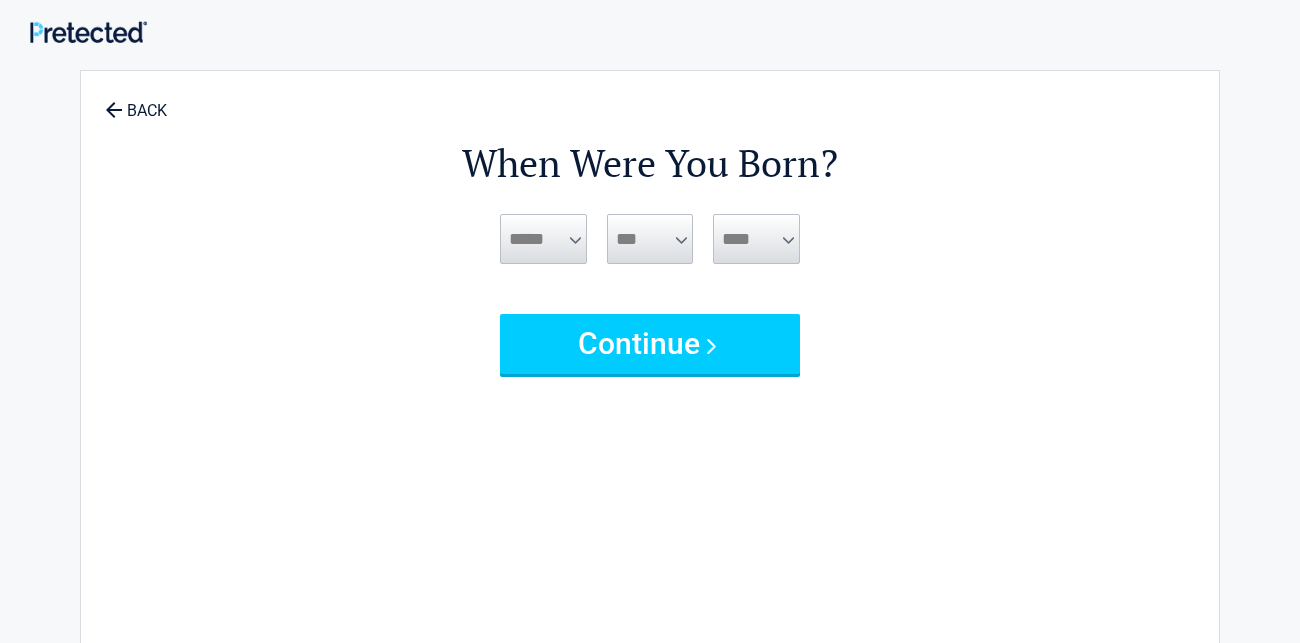 click on "*****
***
***
***
***
***
***
***
***
***
***
***
***" at bounding box center (543, 239) 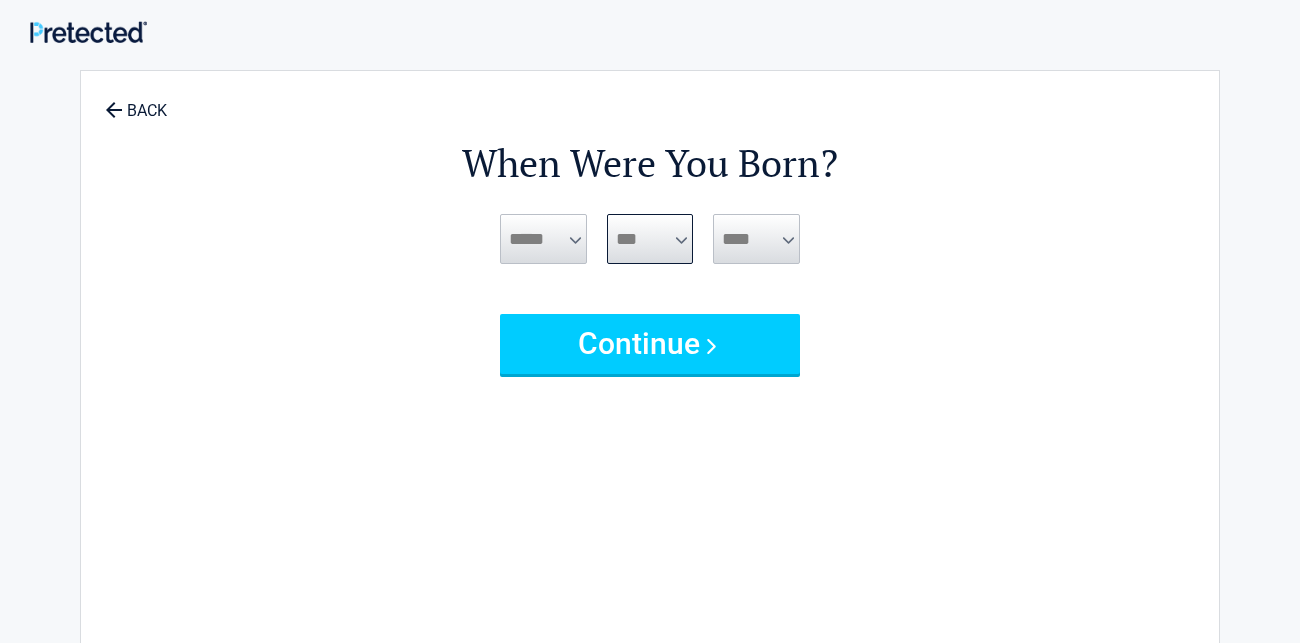 click on "***
*
*
*
*
*
*
*
*
*
**
**
**
**
**
**
**
**
**
**
**
**
**
**
**
**
**
**
**
**
**
**" at bounding box center (650, 239) 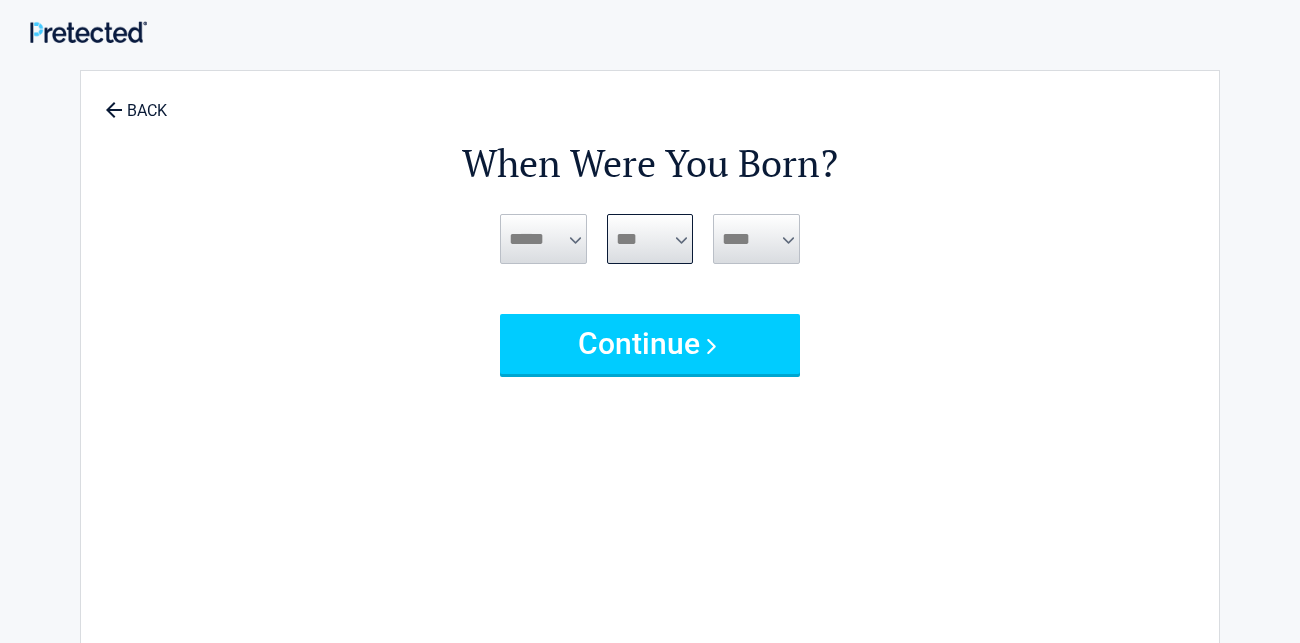 select on "**" 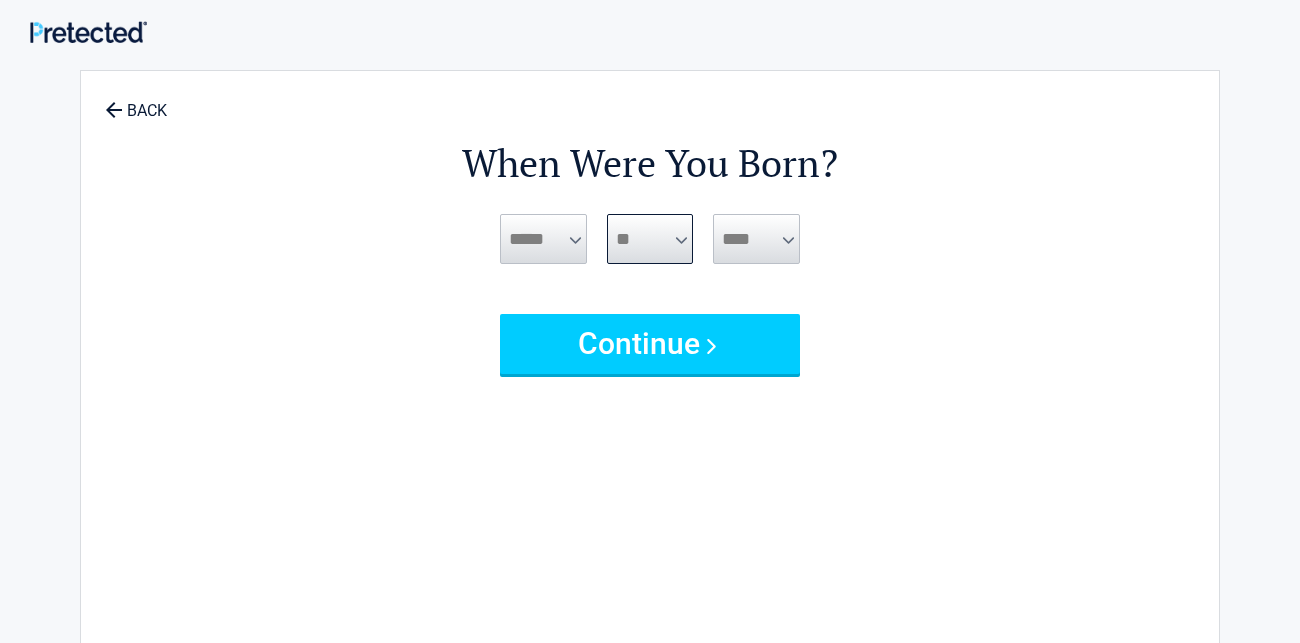 click on "***
*
*
*
*
*
*
*
*
*
**
**
**
**
**
**
**
**
**
**
**
**
**
**
**
**
**
**
**
**
**
**" at bounding box center (650, 239) 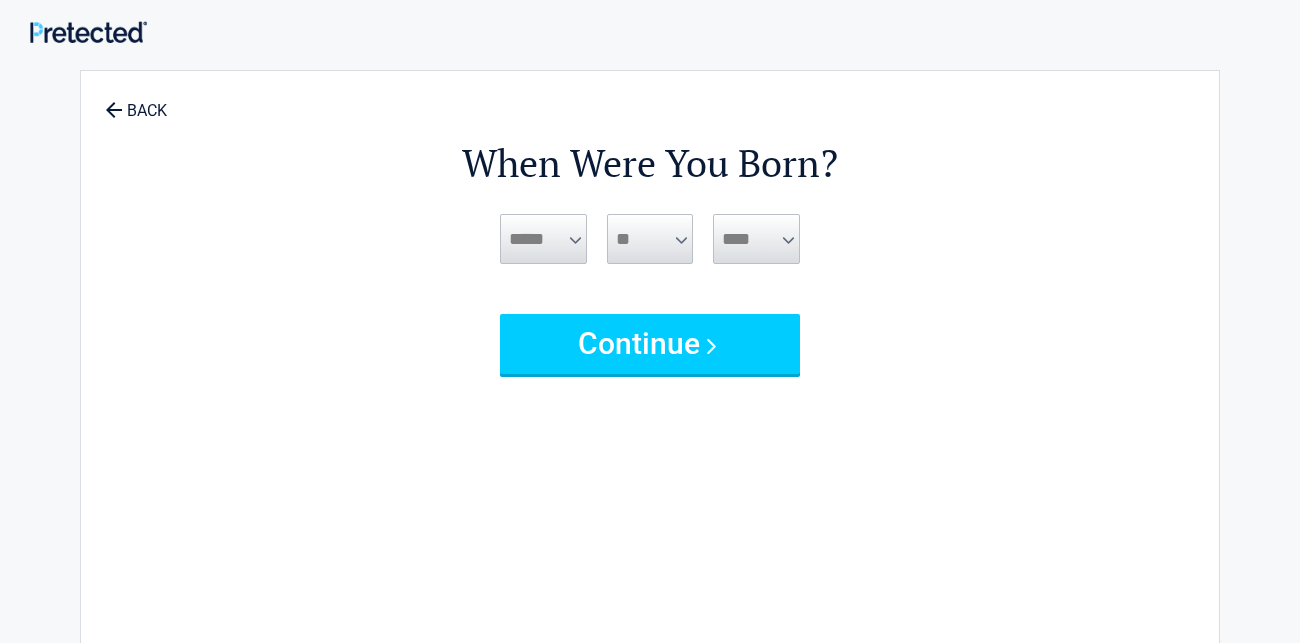 click on "****
****
****
****
****
****
****
****
****
****
****
****
****
****
****
****
****
****
****
****
****
****
****
****
****
****
****
****
****
****
****
****
****
****
****
****
****
****
****
****
****
****
****
****
****
****
****
****
****
****
****
****
****
****
****
****
****
****
****
****
****
****
****" at bounding box center [756, 264] 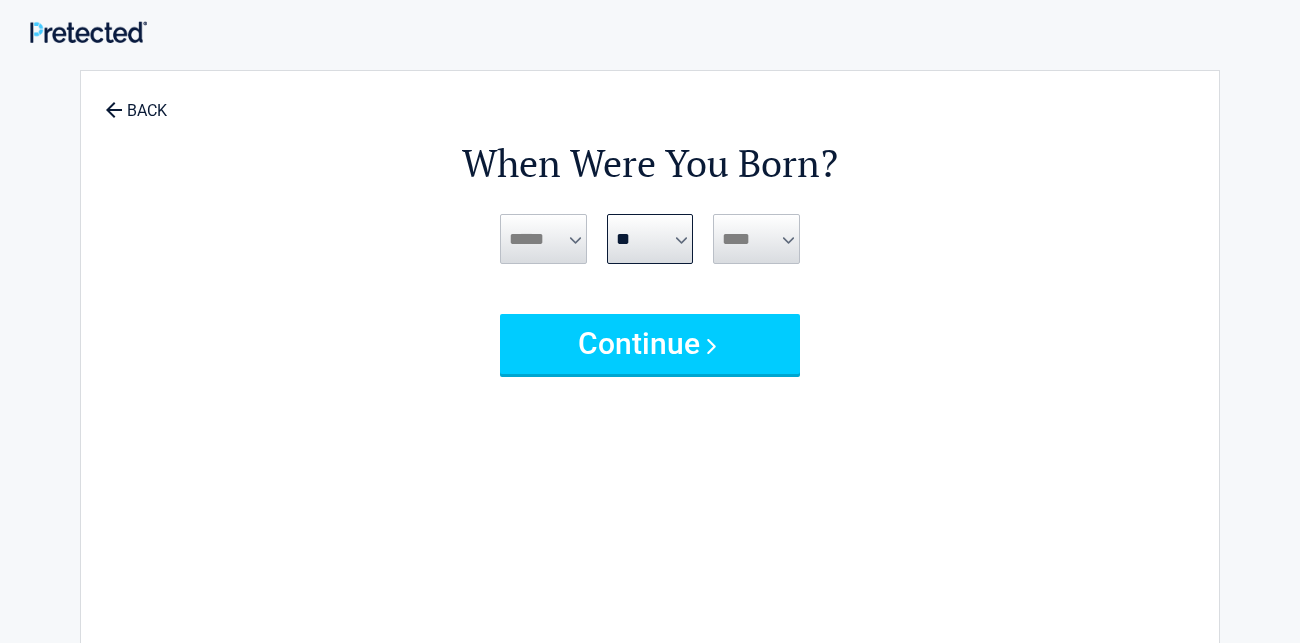 click on "****
****
****
****
****
****
****
****
****
****
****
****
****
****
****
****
****
****
****
****
****
****
****
****
****
****
****
****
****
****
****
****
****
****
****
****
****
****
****
****
****
****
****
****
****
****
****
****
****
****
****
****
****
****
****
****
****
****
****
****
****
****
**** ****" at bounding box center [756, 239] 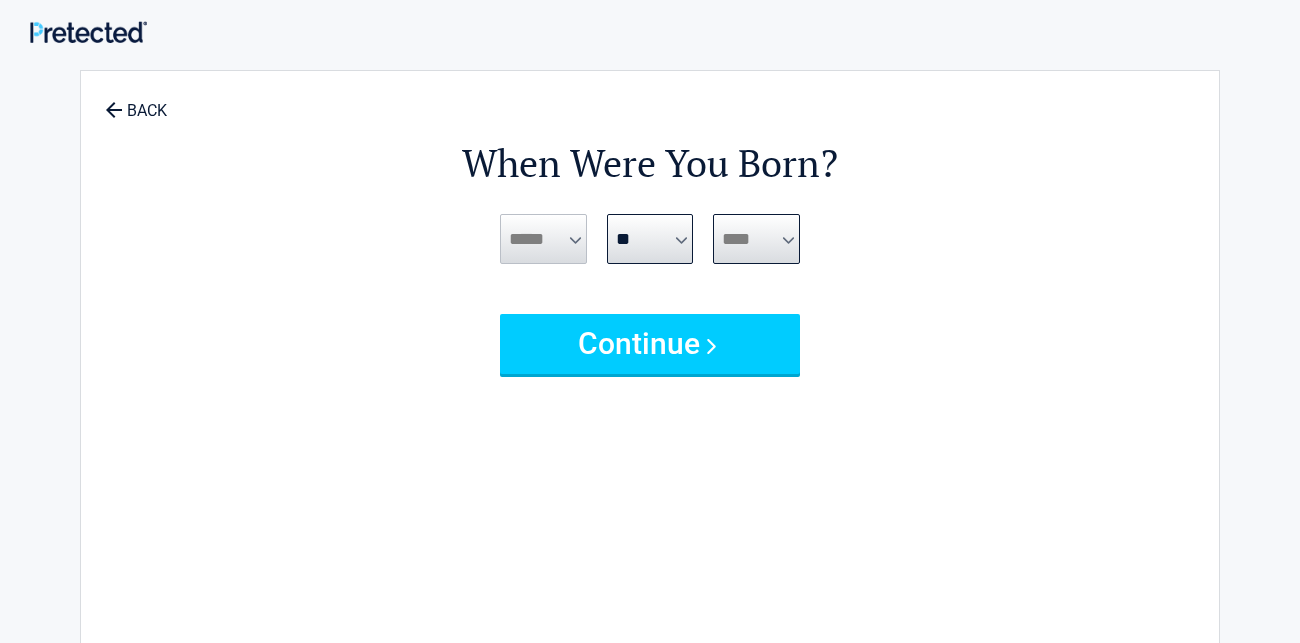 click on "****
****
****
****
****
****
****
****
****
****
****
****
****
****
****
****
****
****
****
****
****
****
****
****
****
****
****
****
****
****
****
****
****
****
****
****
****
****
****
****
****
****
****
****
****
****
****
****
****
****
****
****
****
****
****
****
****
****
****
****
****
****
****
****" at bounding box center (756, 239) 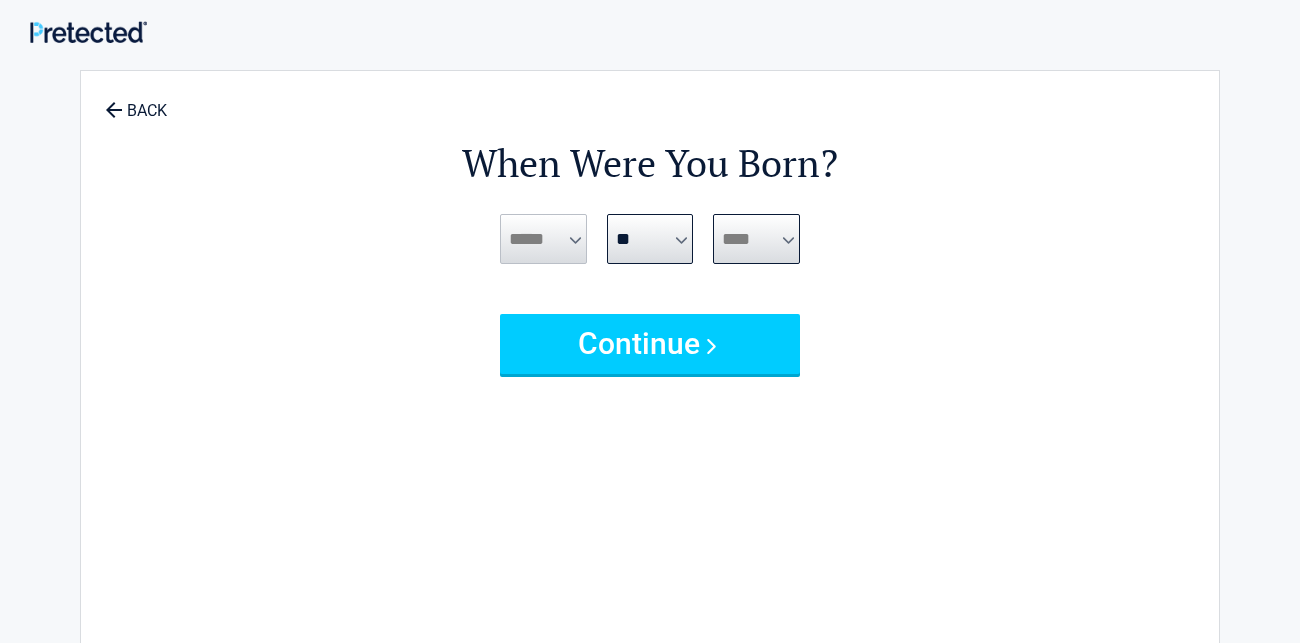 select on "****" 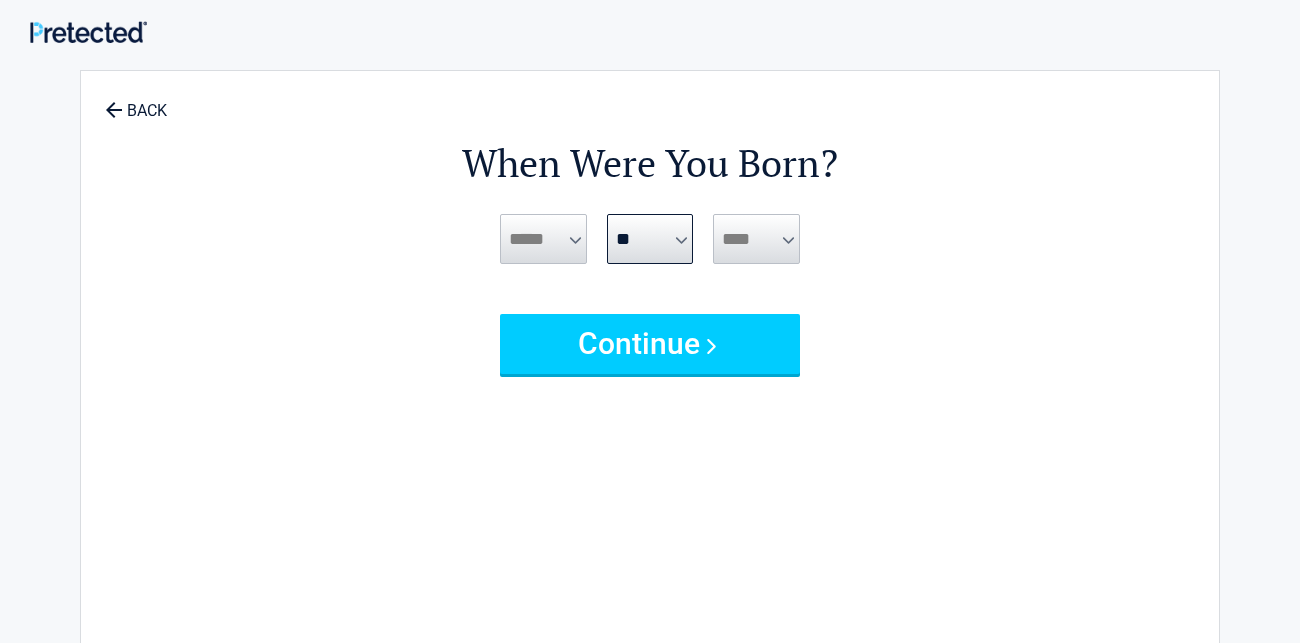 click on "*****
***
***
***
***
***
***
***
***
***
***
***
***" at bounding box center (543, 239) 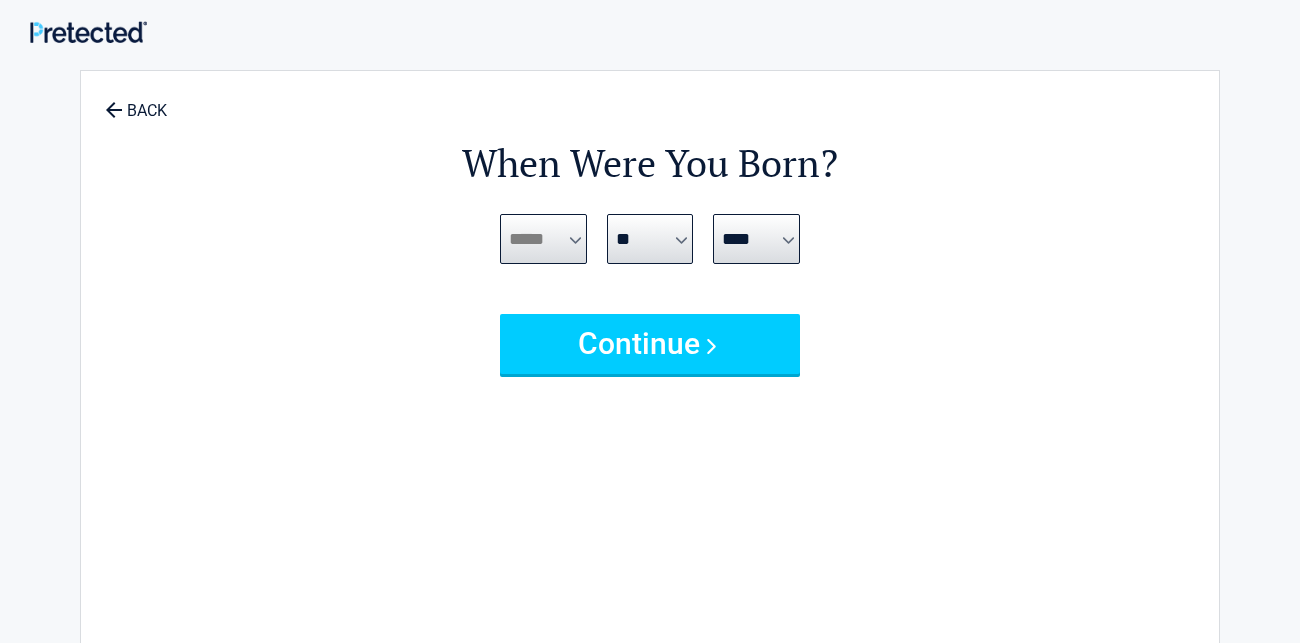 click on "*****
***
***
***
***
***
***
***
***
***
***
***
***" at bounding box center [543, 239] 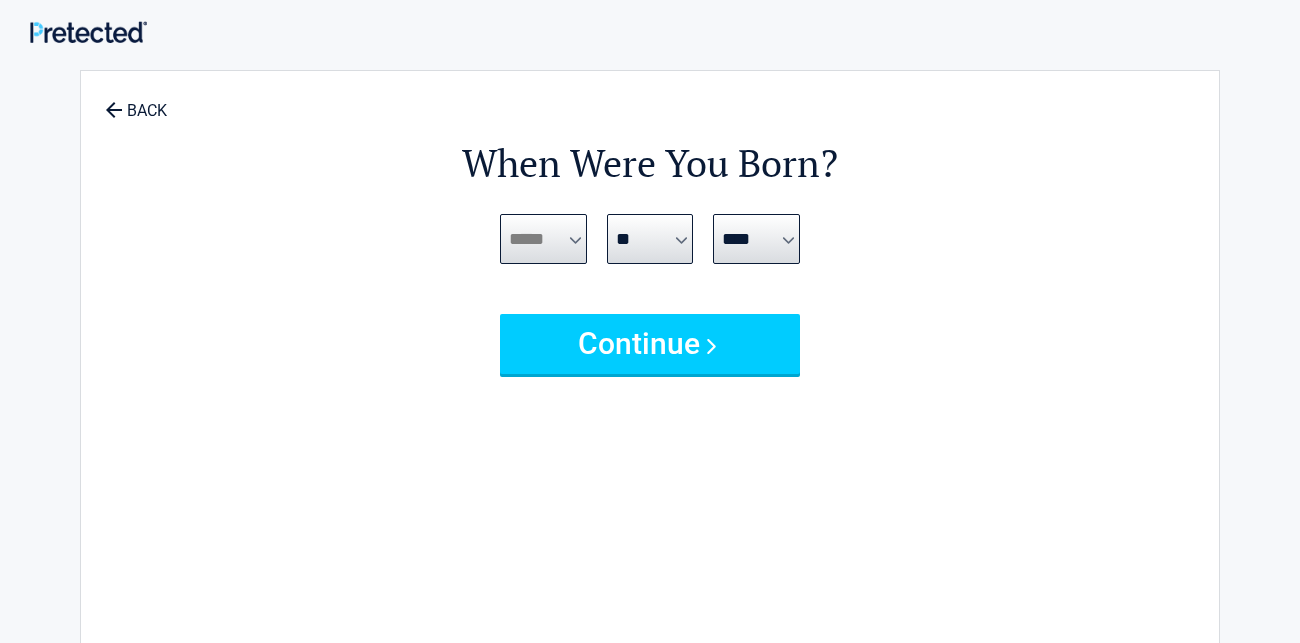 select on "*" 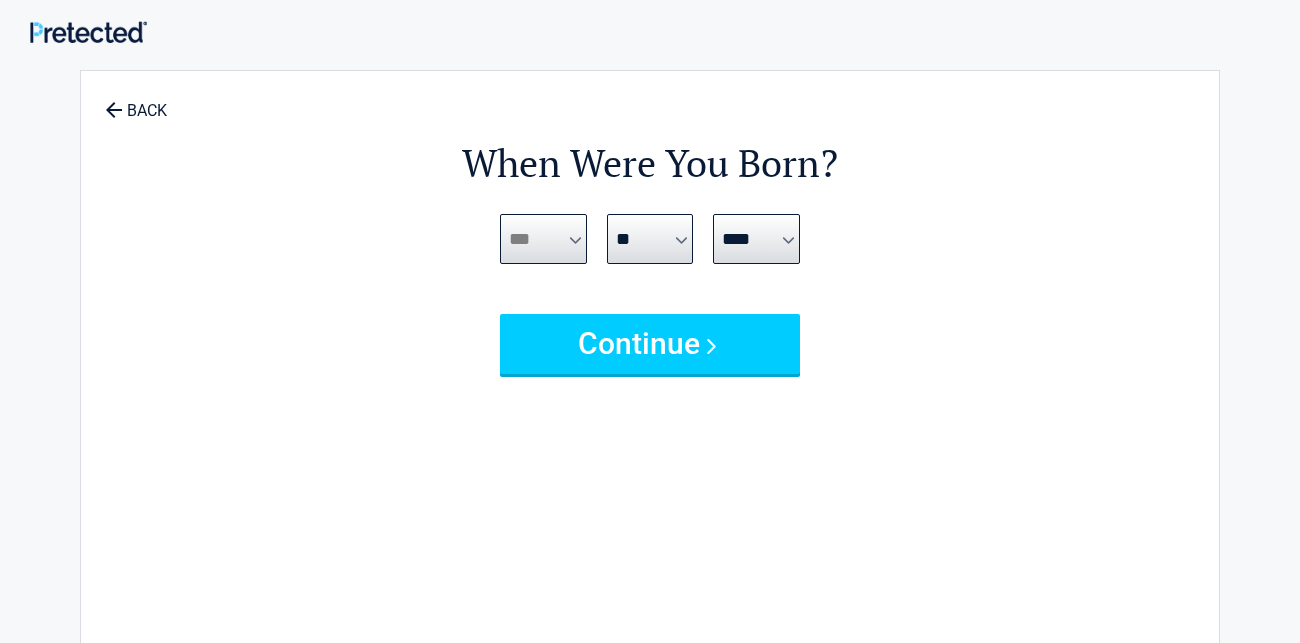 click on "*****
***
***
***
***
***
***
***
***
***
***
***
***" at bounding box center [543, 239] 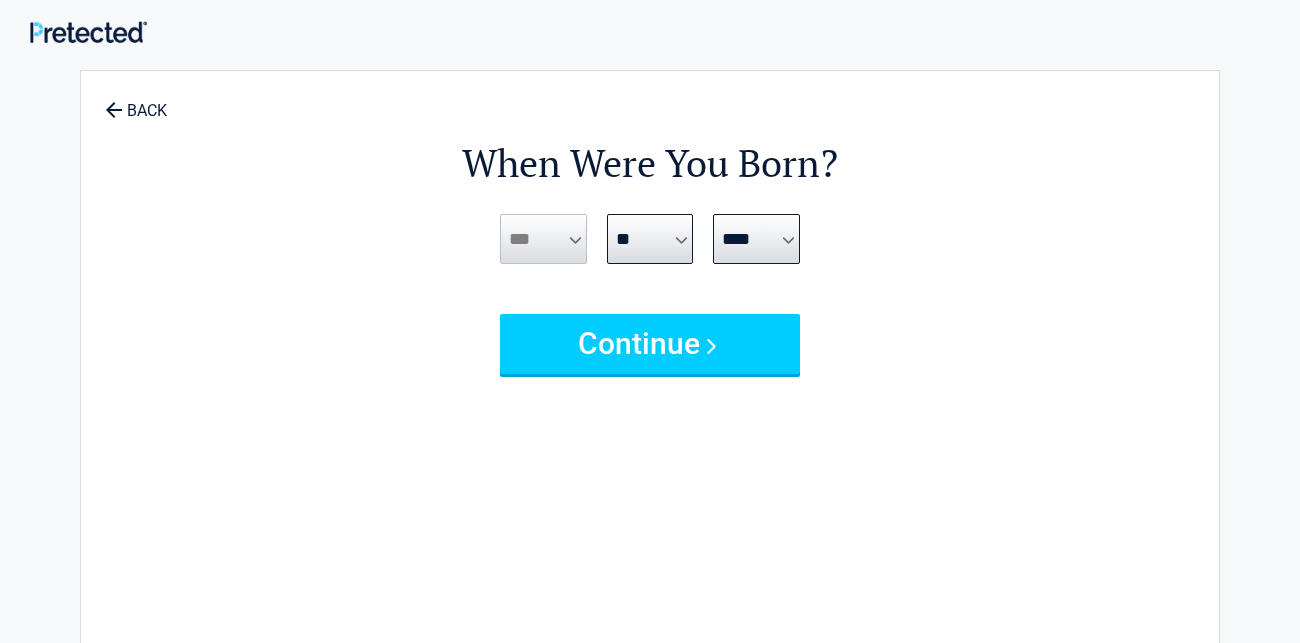 click on "When Were You Born?
[DATE]
***
***
***
***
***
***
***
***
***
***
***
***
***
***
*
*
*
*
*
*
*
*
*
**
**
**
**
**
**
**
**
**
**
**
**
**
**
**
**
**
**
**
**
**
**
****
****
****
****
****
****
****
****
****
****
****
****
****
****" at bounding box center [650, 419] 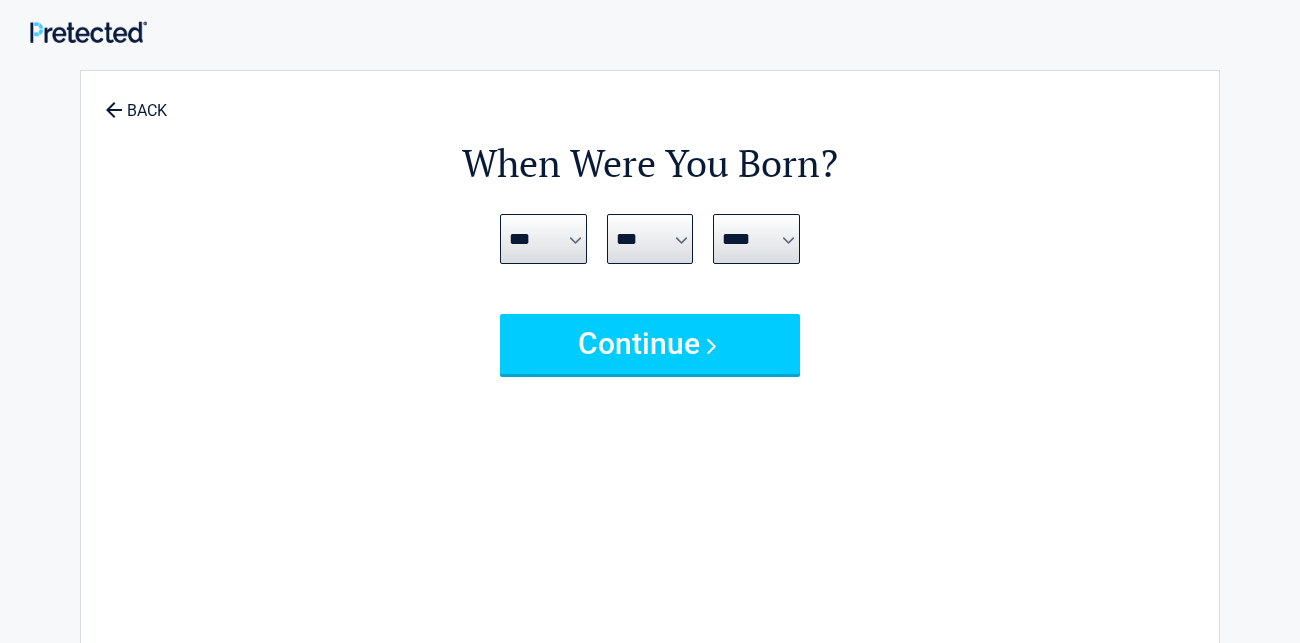 click on "*** * * * * * * * * * ** ** ** ** ** ** ** ** ** ** ** ** ** ** ** ** ** ** ** ** **" at bounding box center [650, 239] 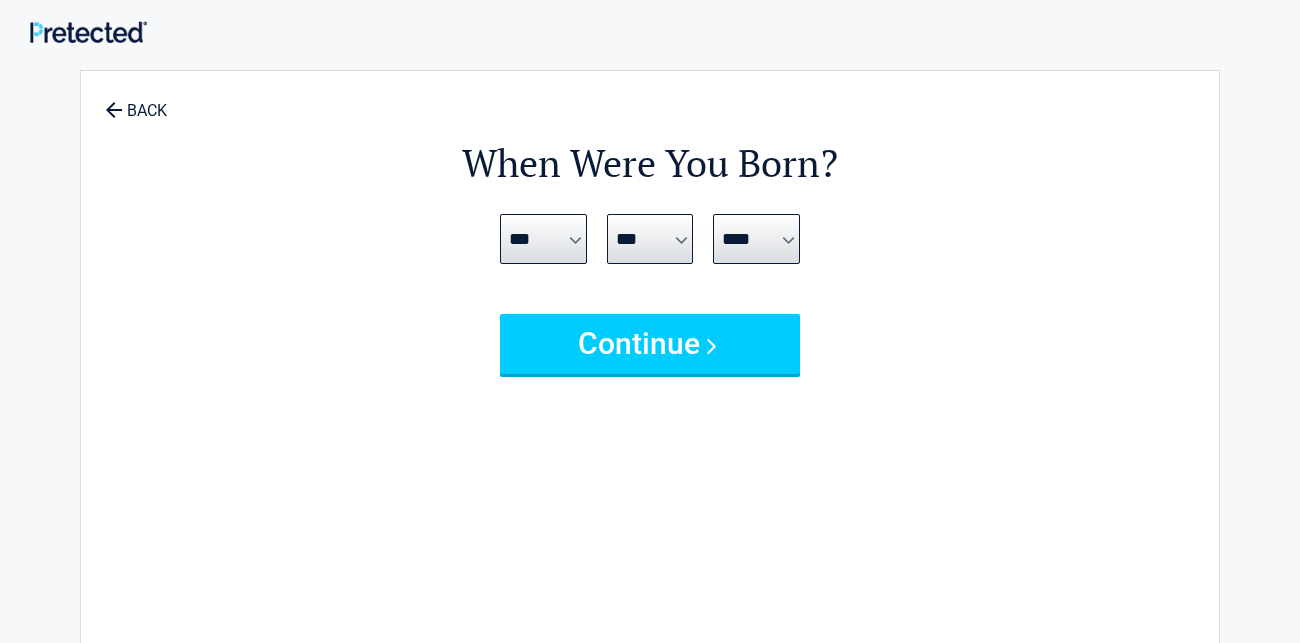 click on "*** * * * * * * * * * ** ** ** ** ** ** ** ** ** ** ** ** ** ** ** ** ** ** ** ** **" at bounding box center (650, 239) 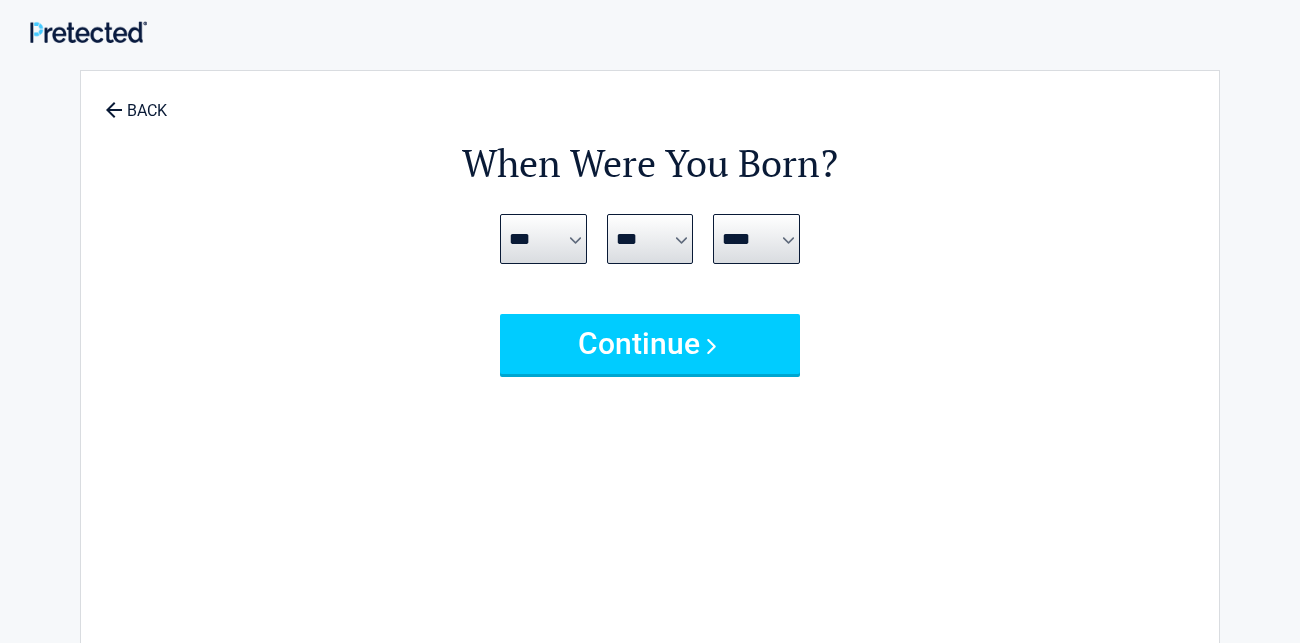 select on "**" 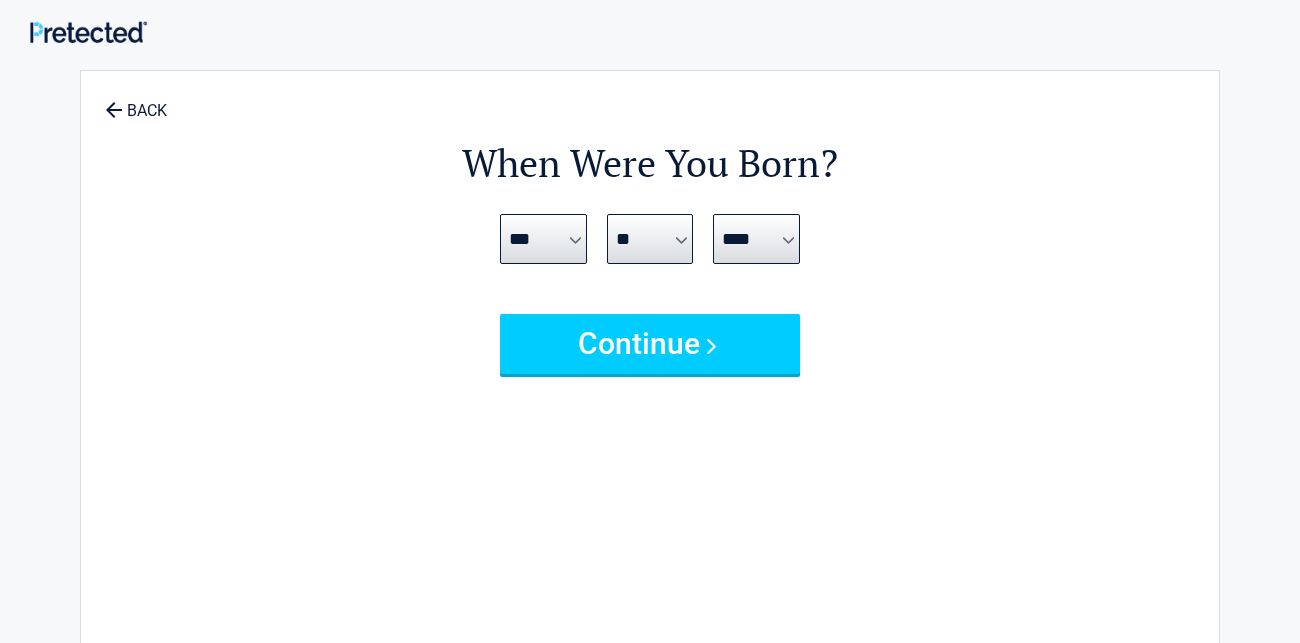 click on "*** * * * * * * * * * ** ** ** ** ** ** ** ** ** ** ** ** ** ** ** ** ** ** ** ** **" at bounding box center (650, 239) 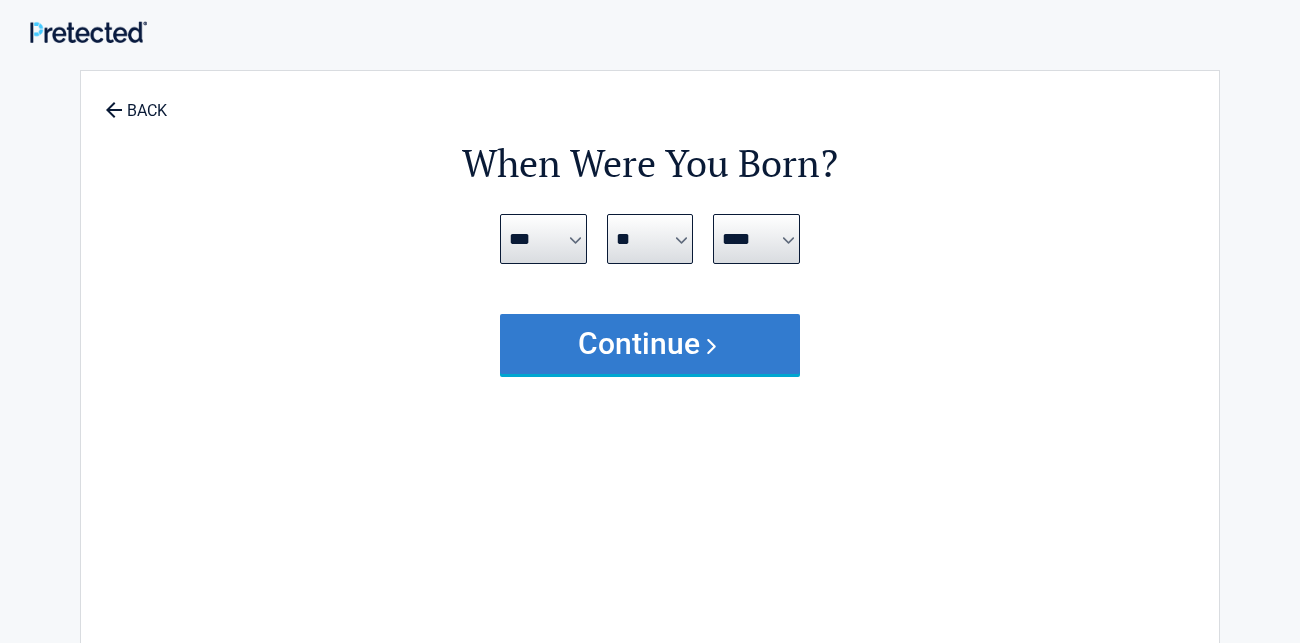 click on "Continue" at bounding box center [650, 344] 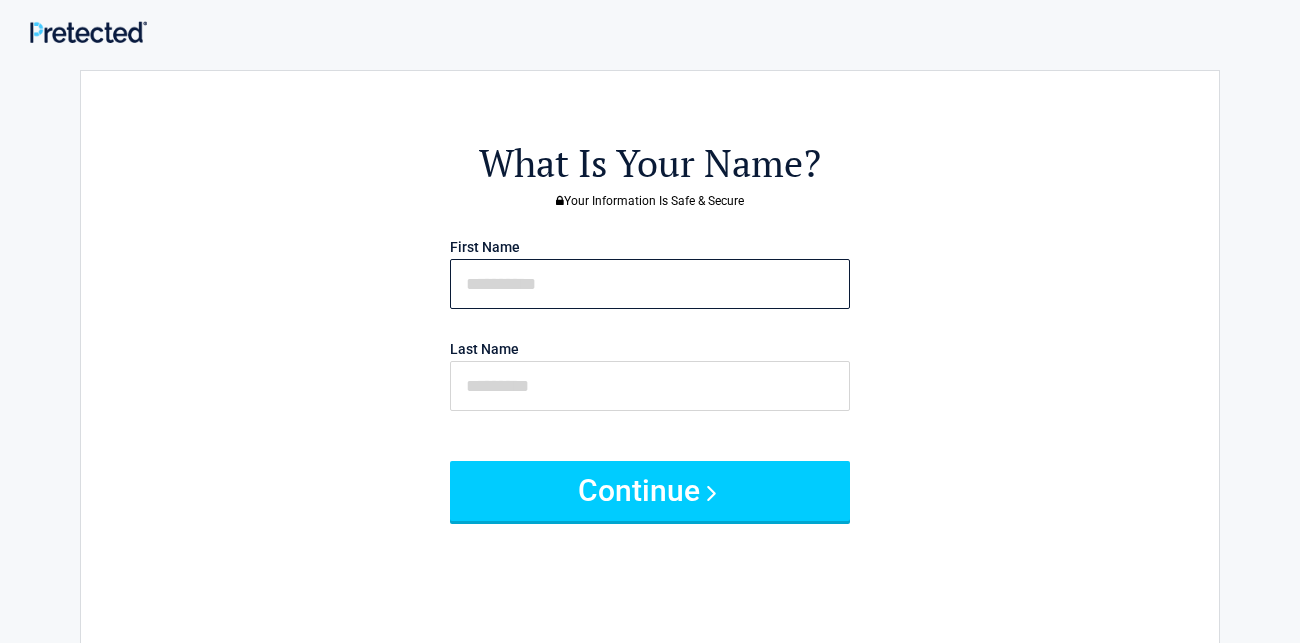click at bounding box center [650, 284] 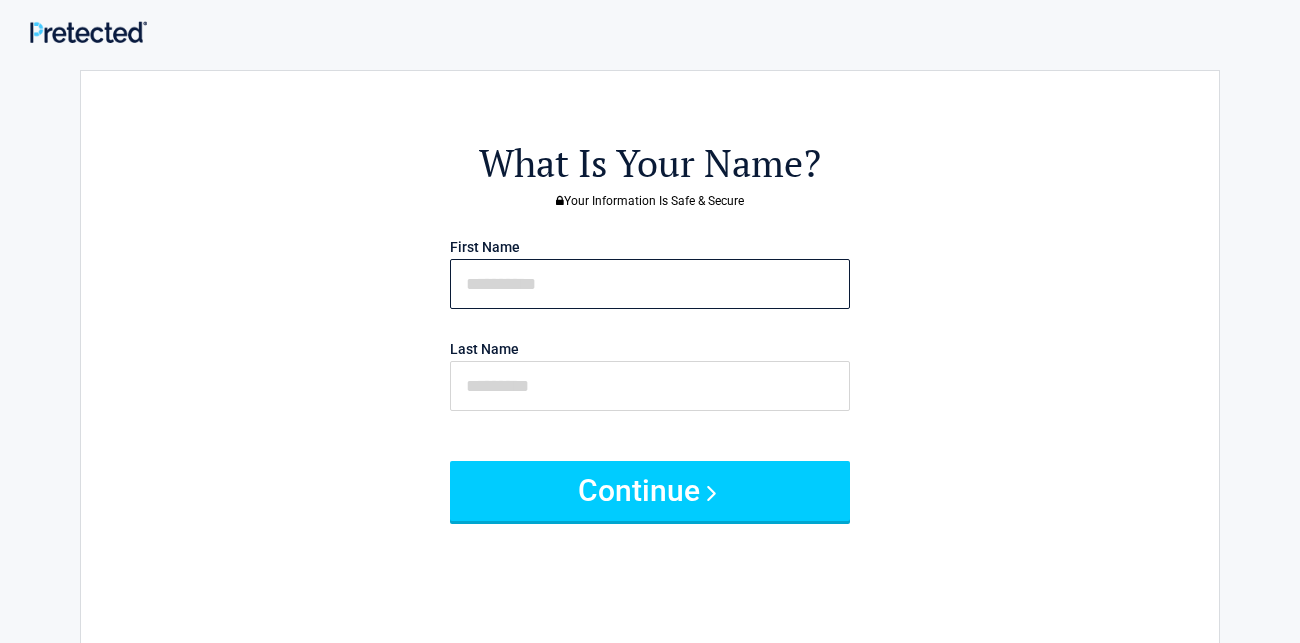 type on "******" 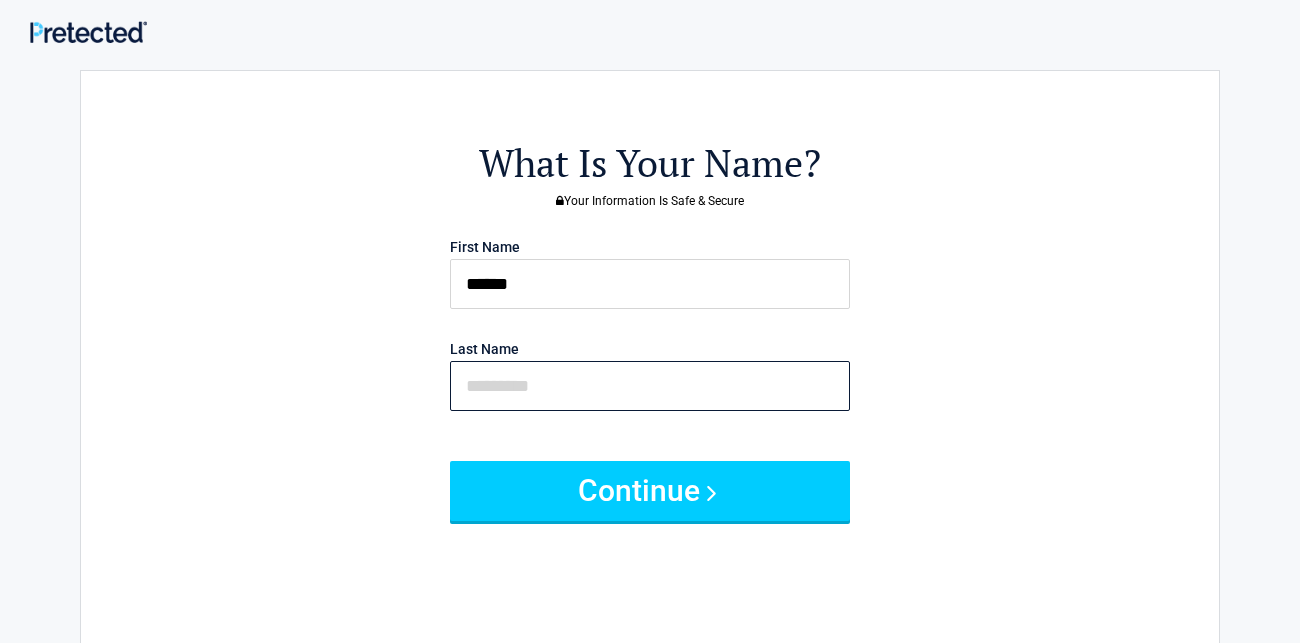 type on "****" 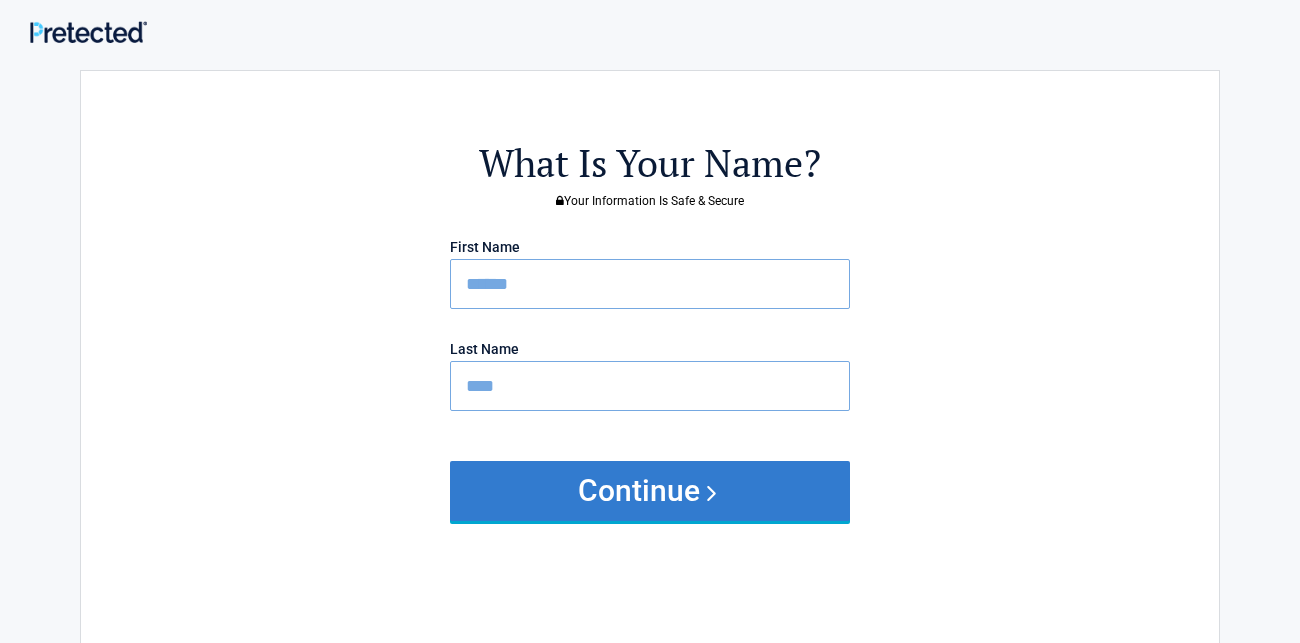 click on "Continue" at bounding box center (650, 491) 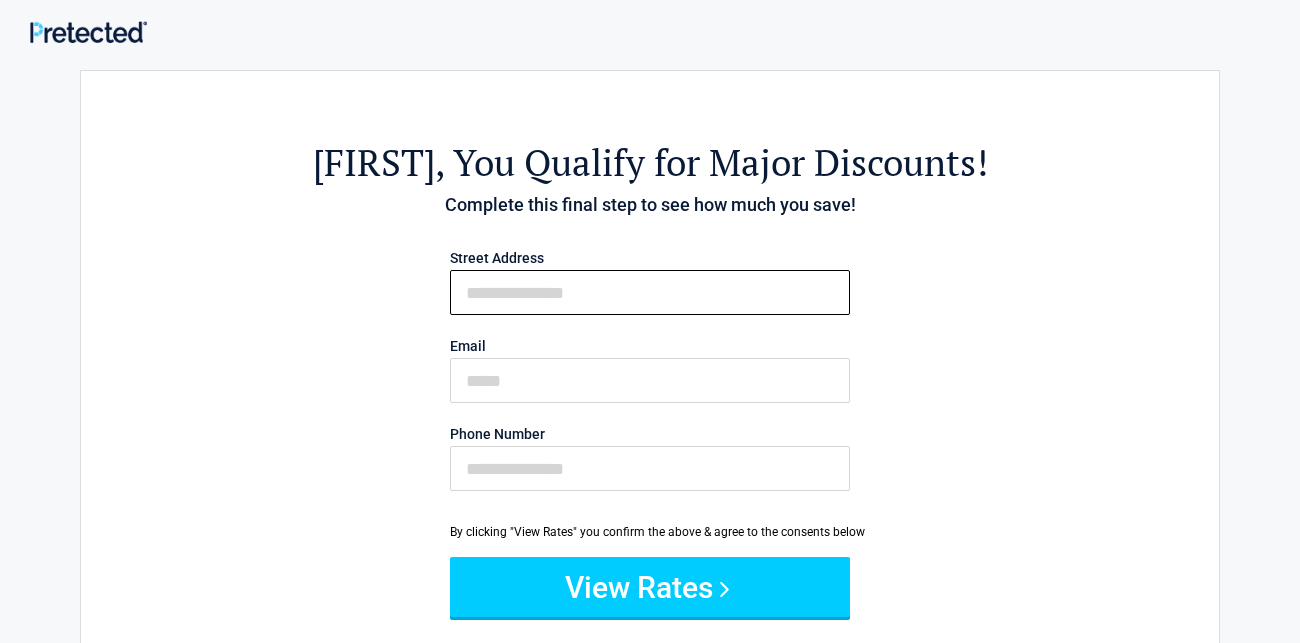 click on "First Name" at bounding box center (650, 292) 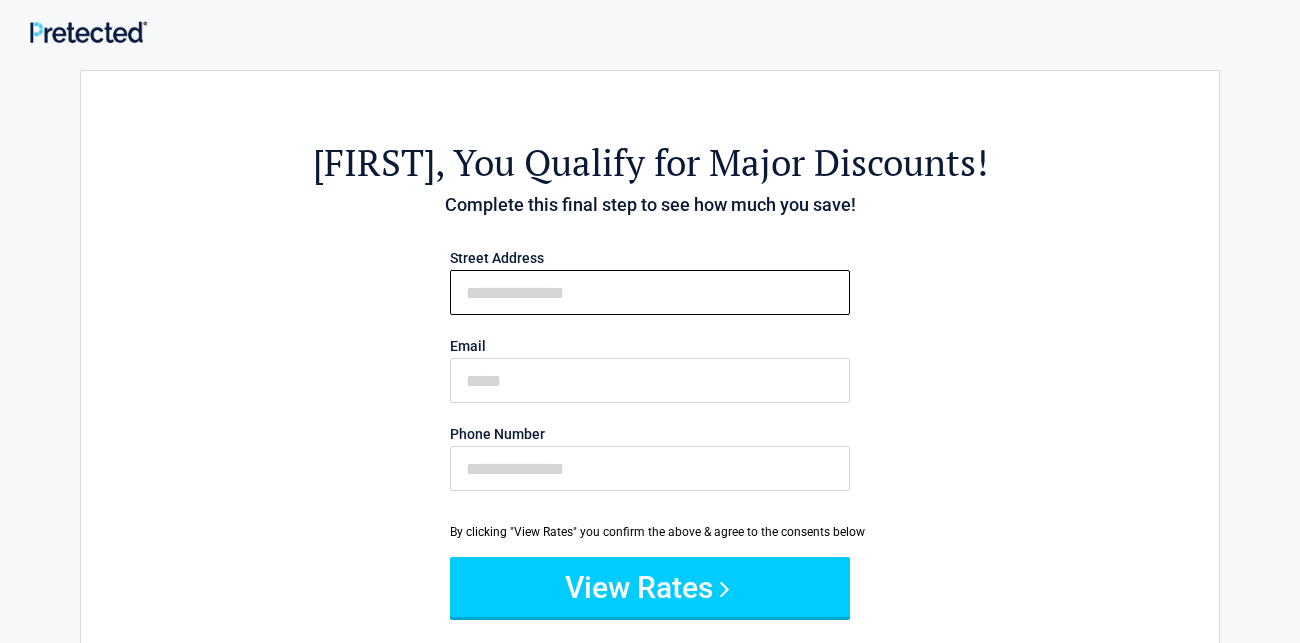 type on "**********" 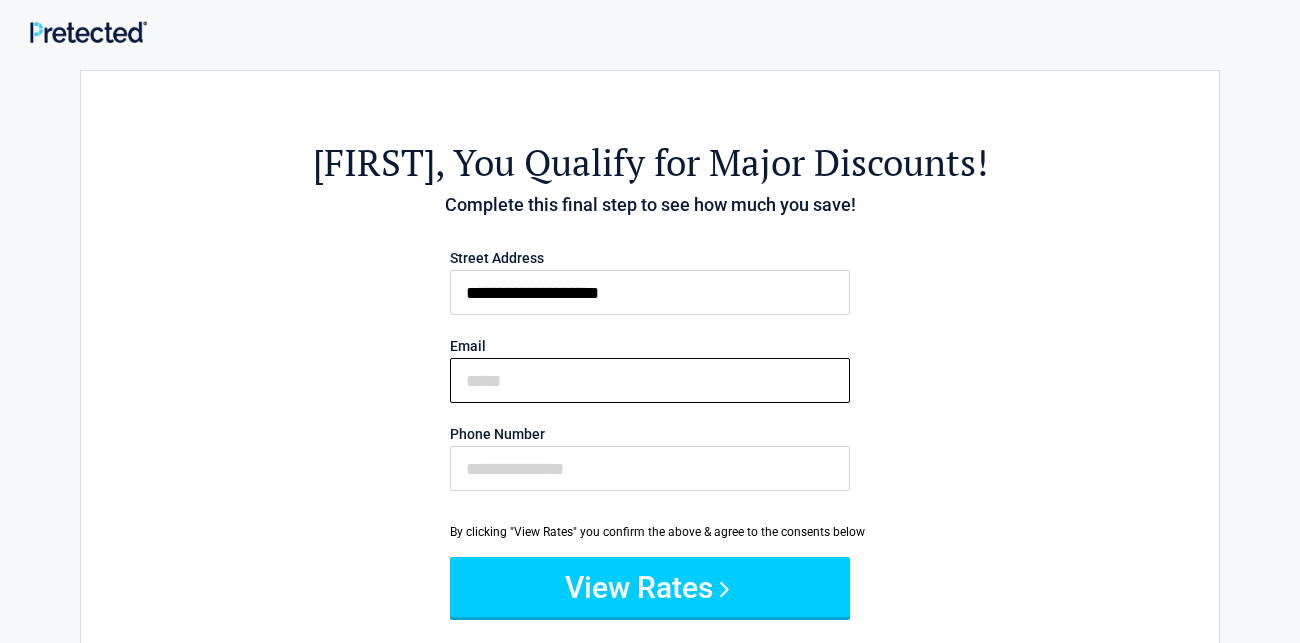 type on "**********" 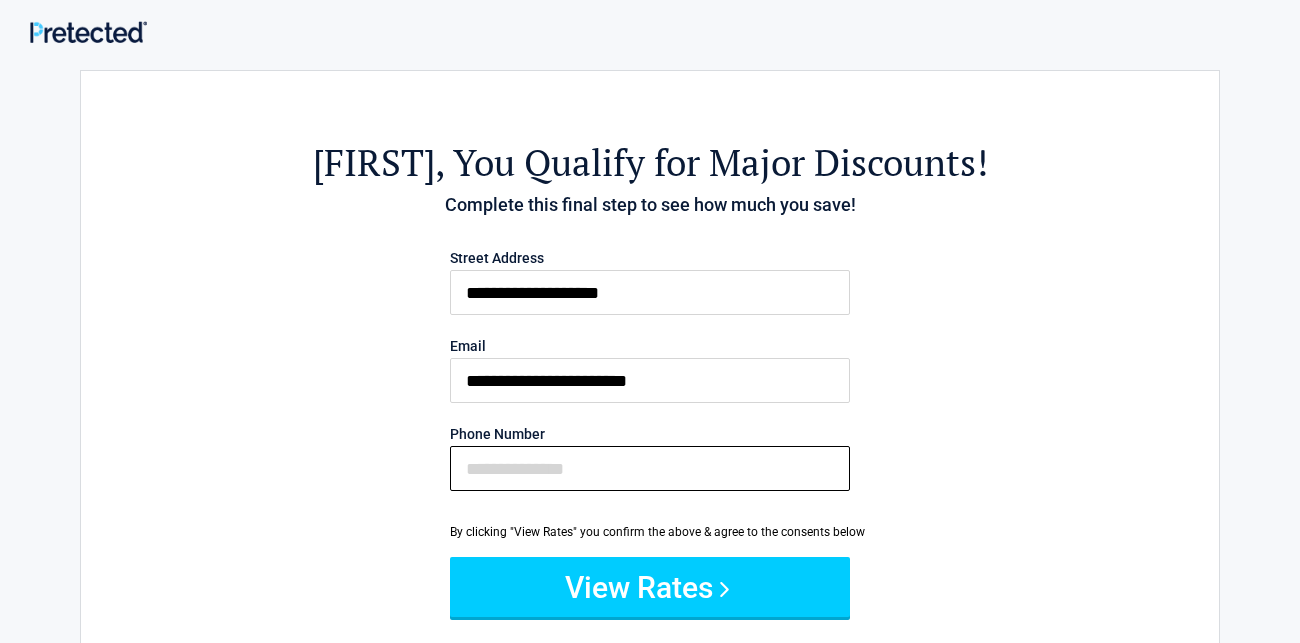 type on "**********" 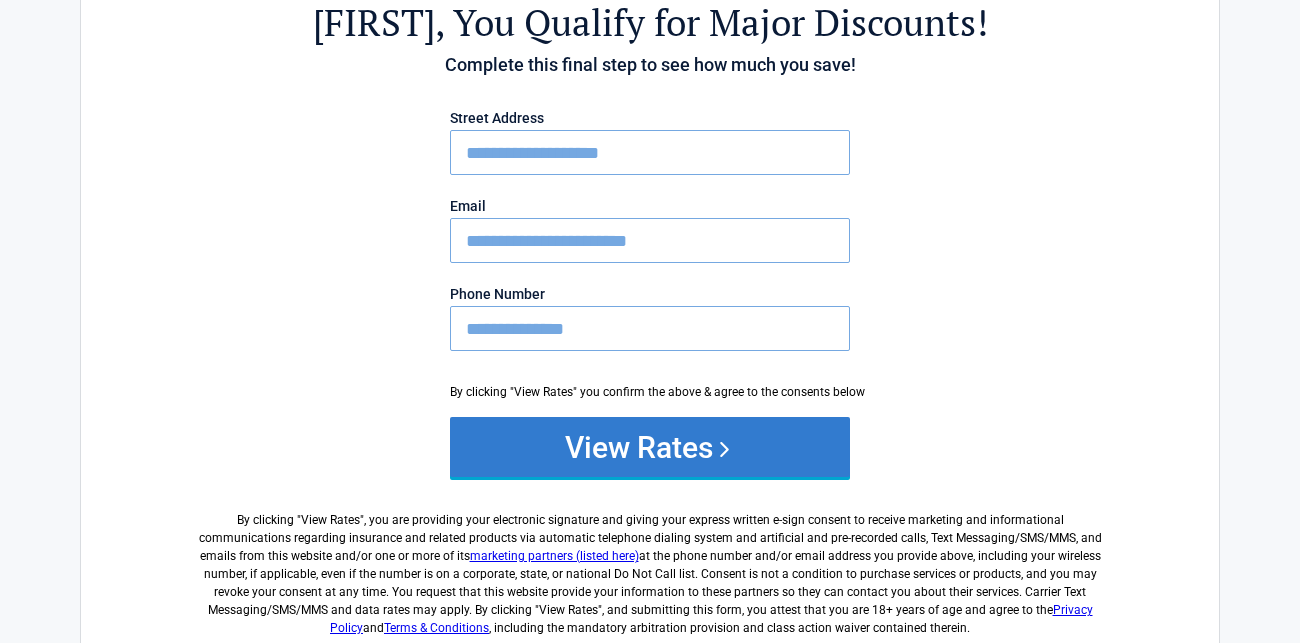 scroll, scrollTop: 145, scrollLeft: 0, axis: vertical 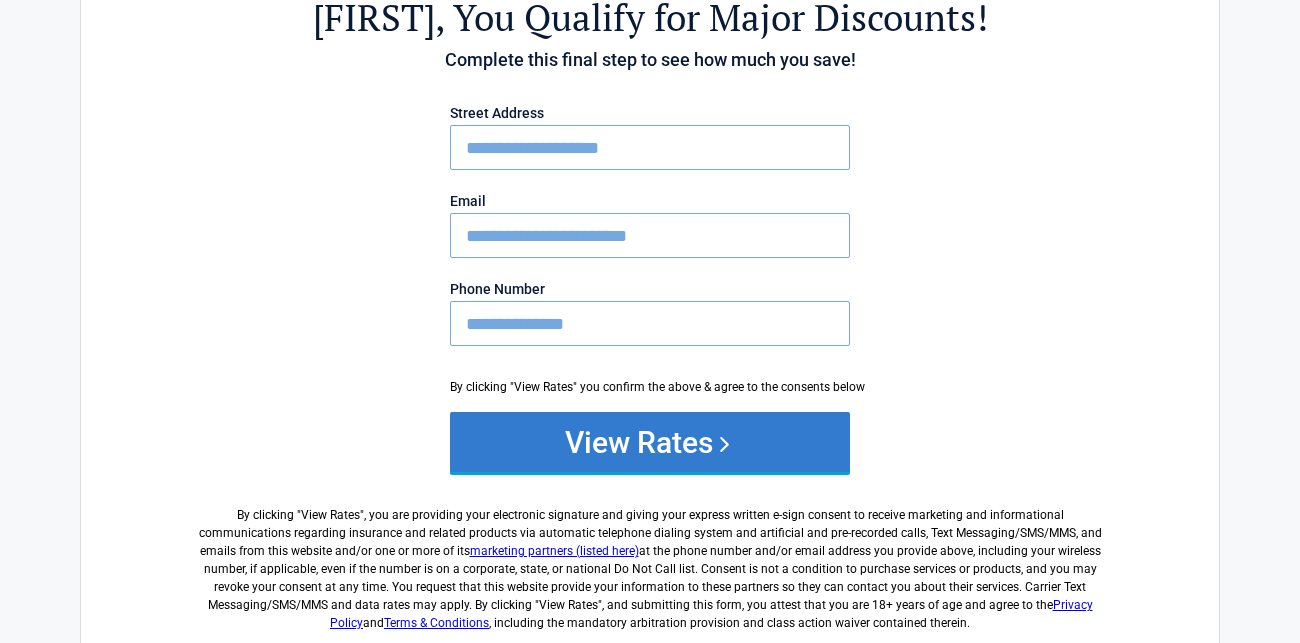 click on "View Rates" at bounding box center [650, 442] 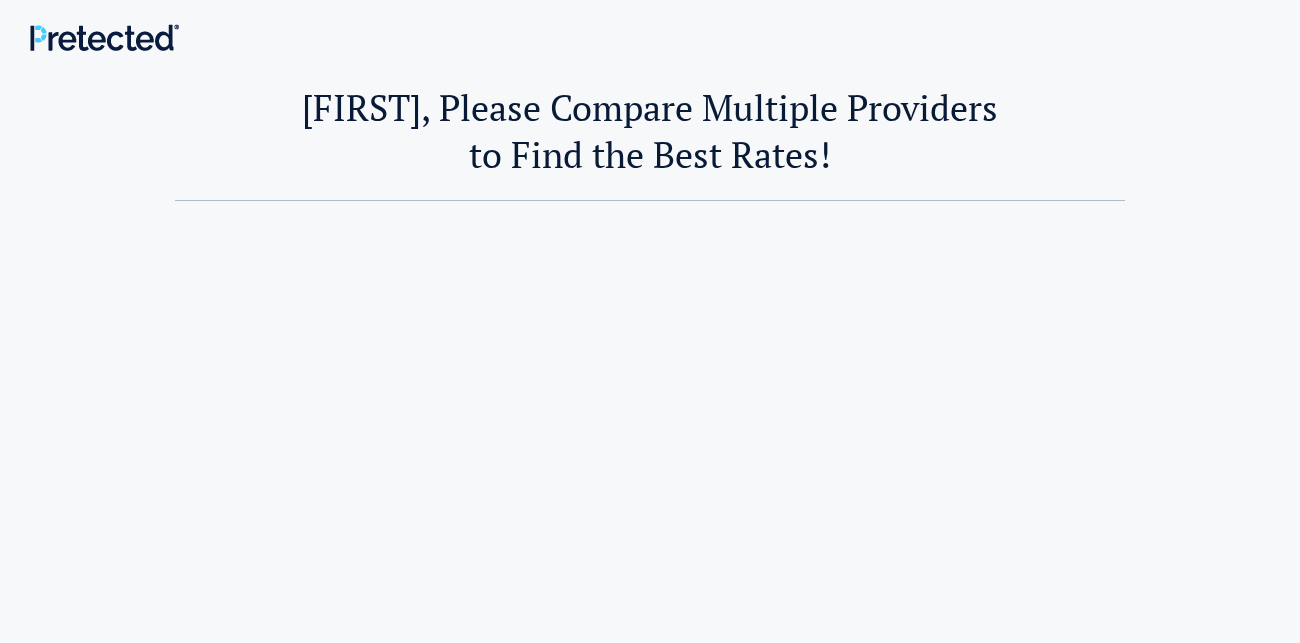 scroll, scrollTop: 0, scrollLeft: 0, axis: both 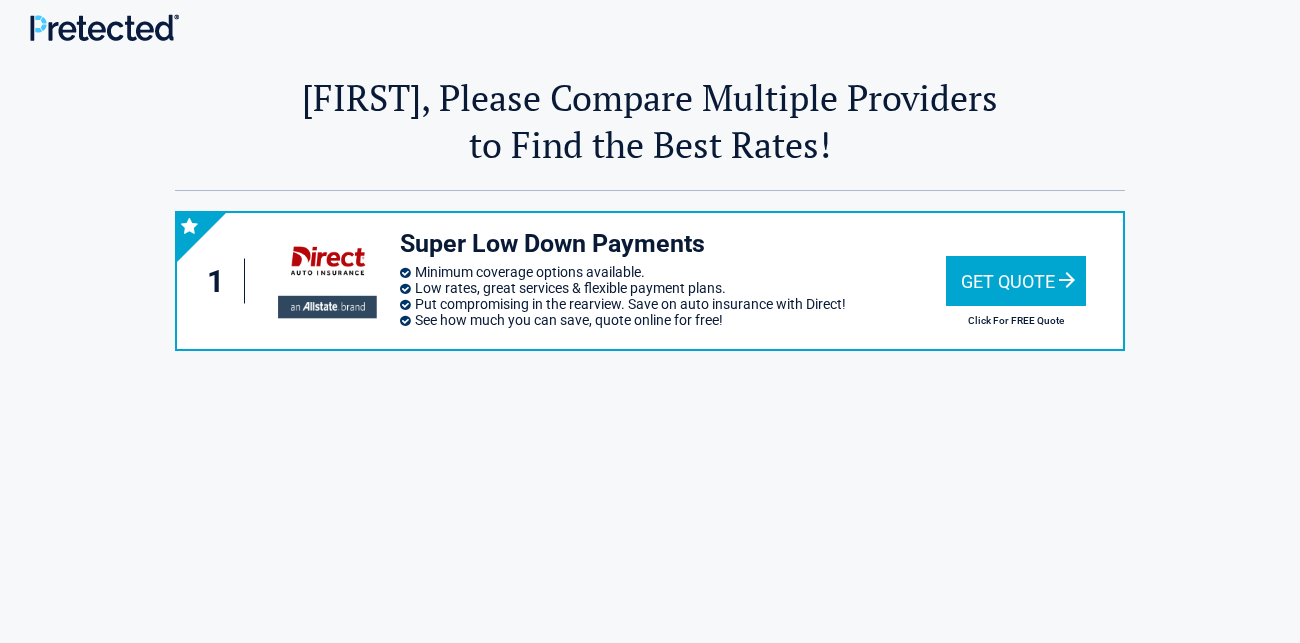 click on "Get Quote" at bounding box center (1016, 281) 